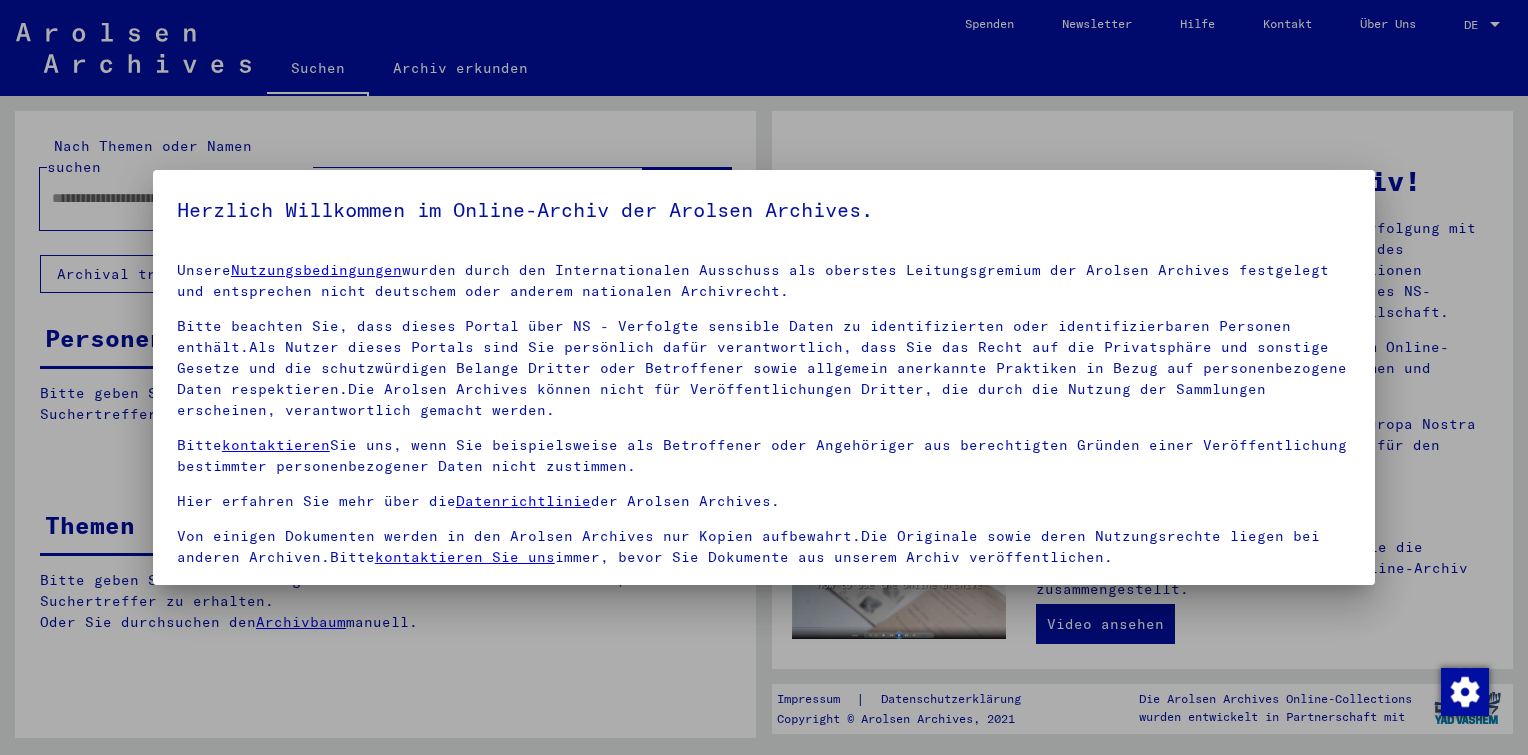 scroll, scrollTop: 0, scrollLeft: 0, axis: both 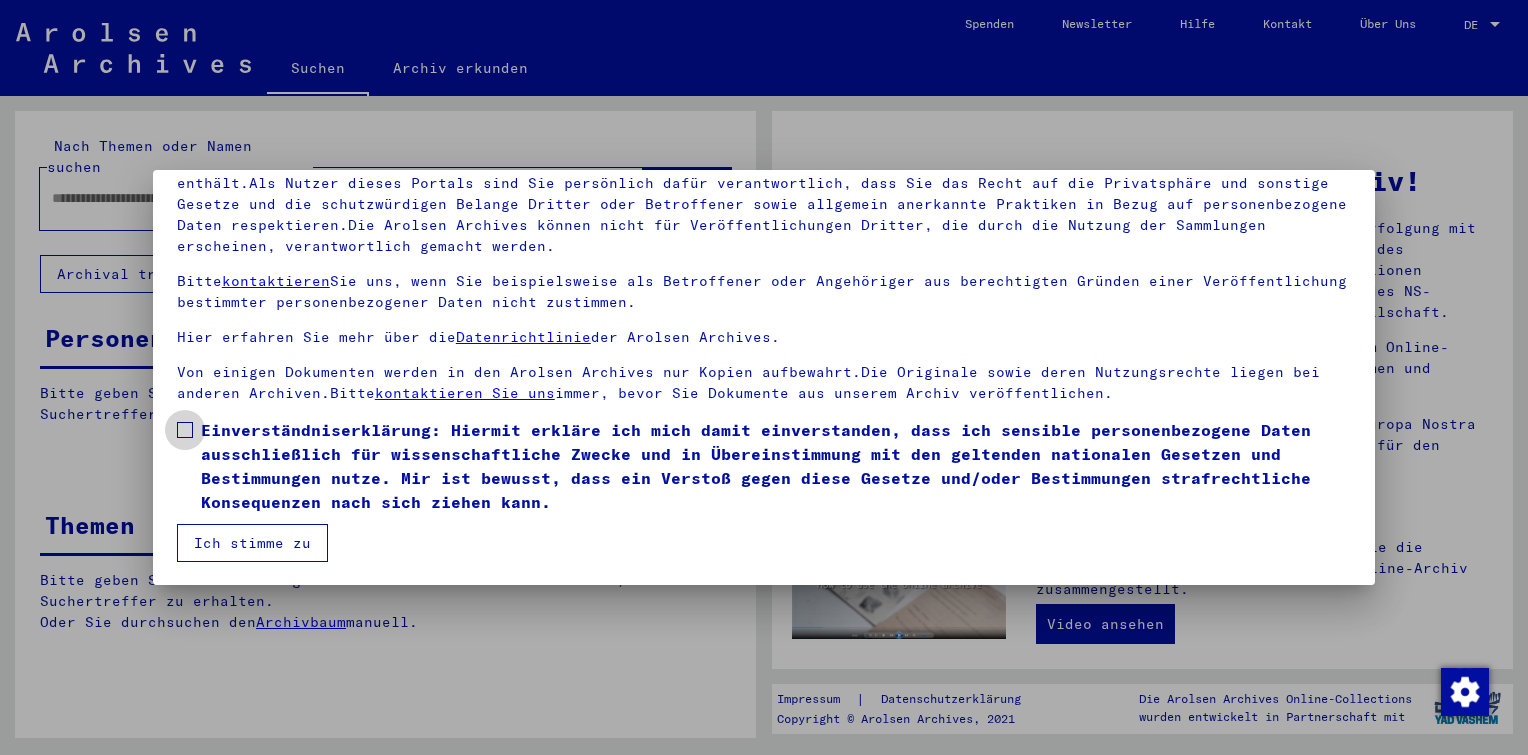 drag, startPoint x: 190, startPoint y: 426, endPoint x: 205, endPoint y: 446, distance: 25 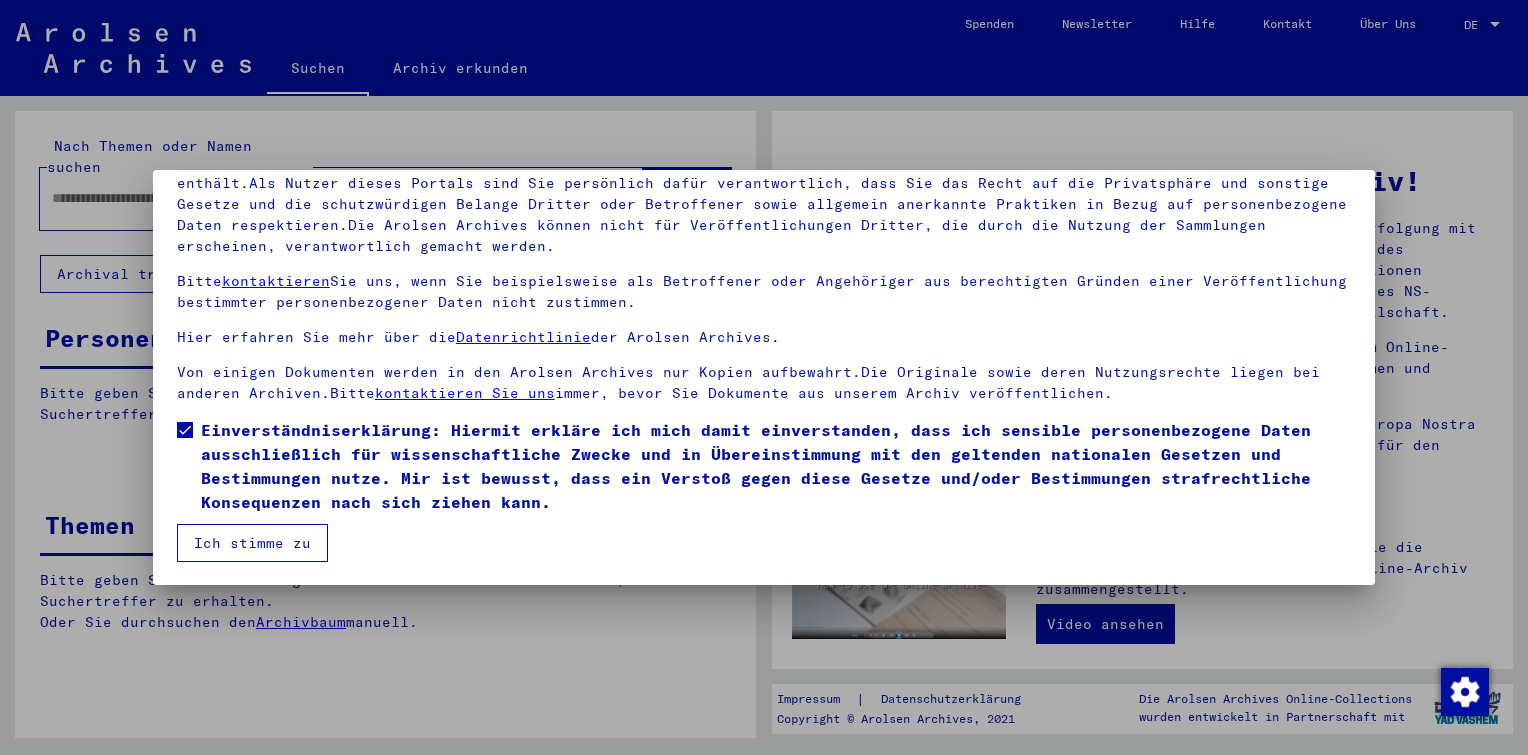 click on "Ich stimme zu" at bounding box center (252, 543) 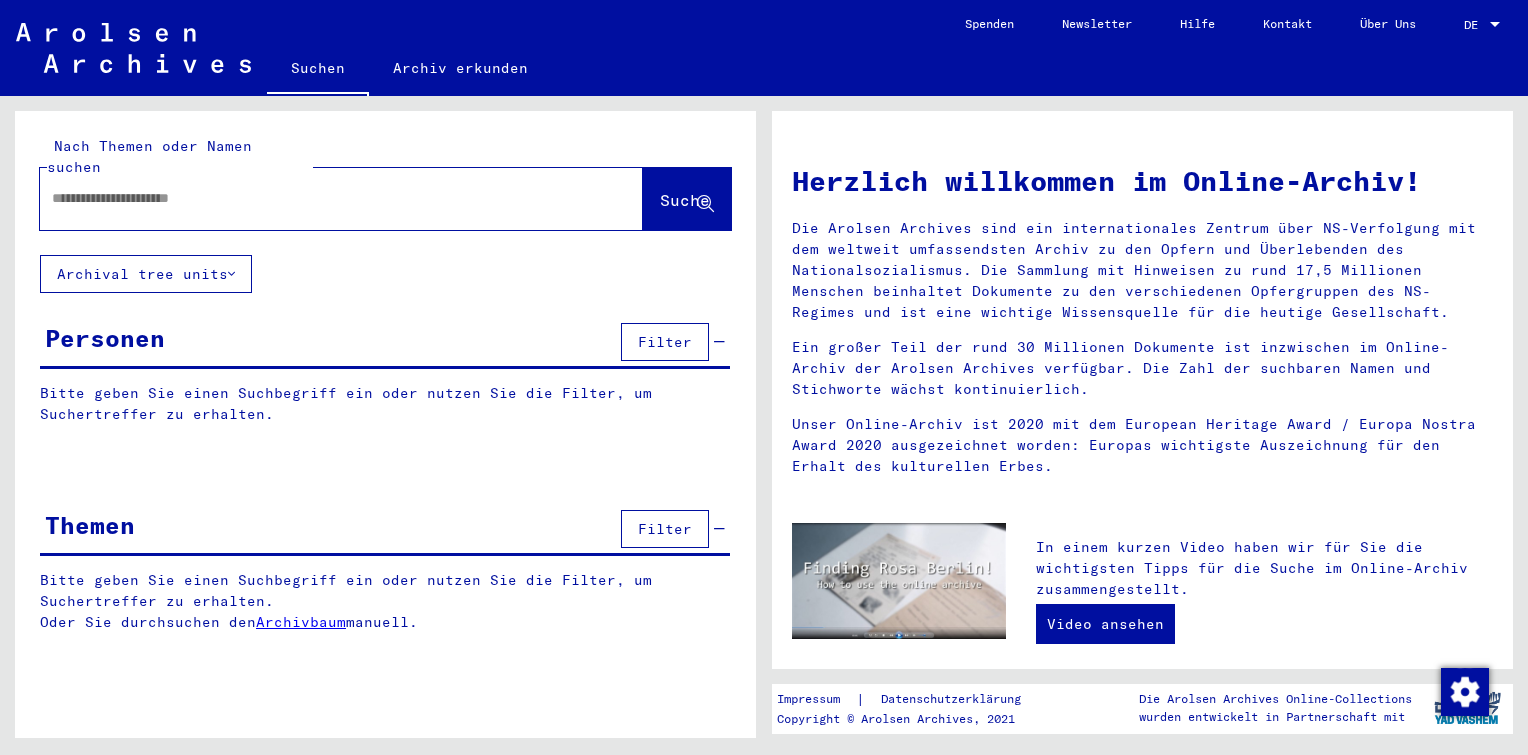 click at bounding box center (317, 198) 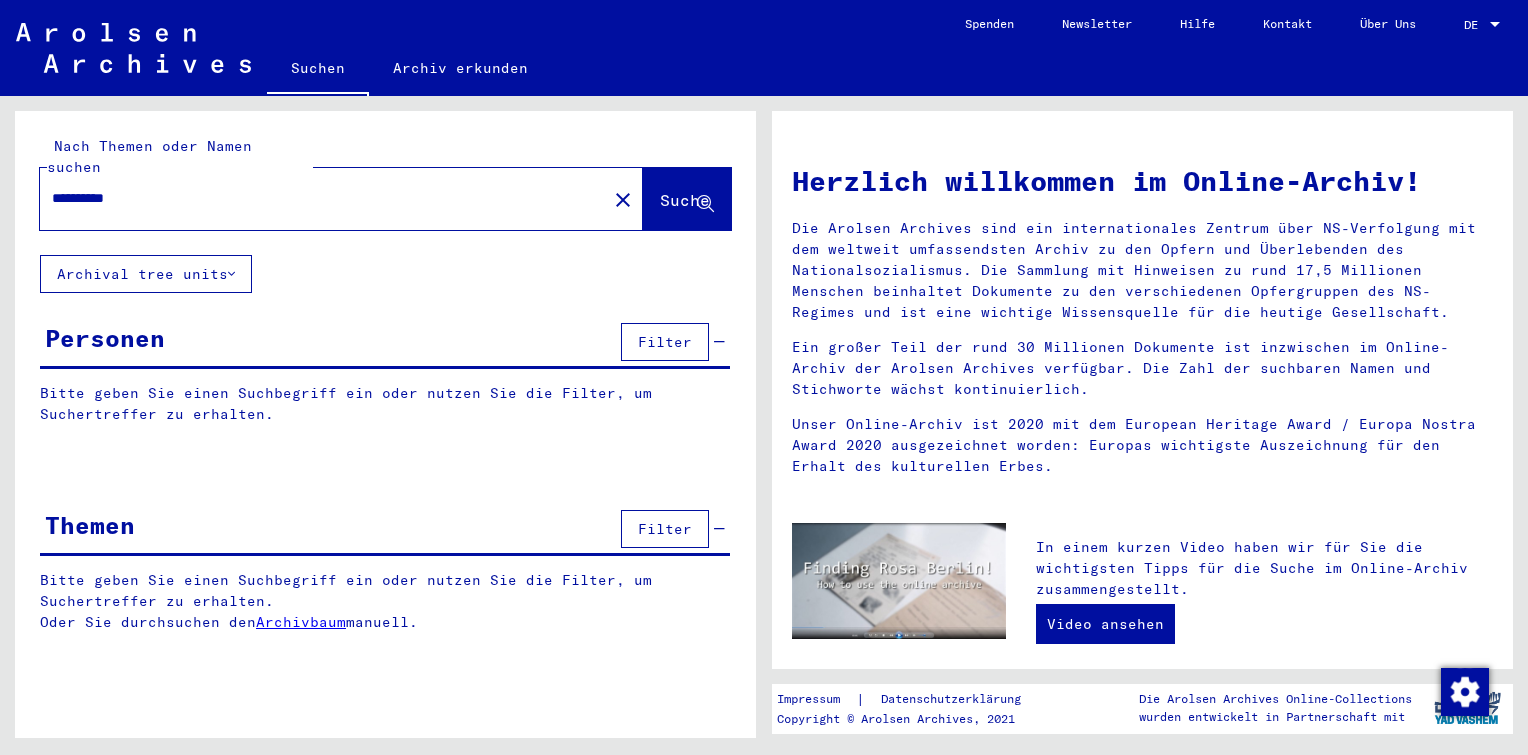 type on "**********" 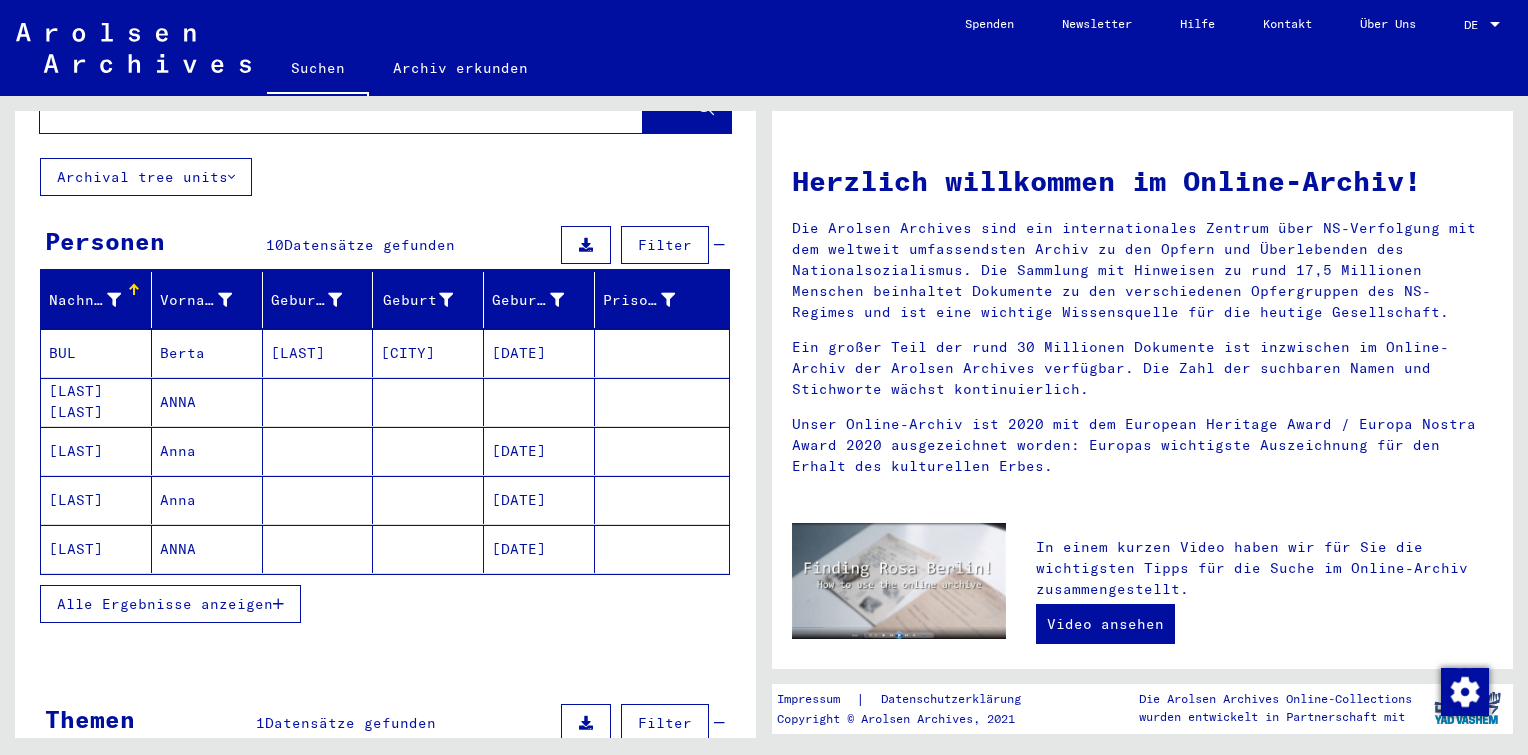 scroll, scrollTop: 269, scrollLeft: 0, axis: vertical 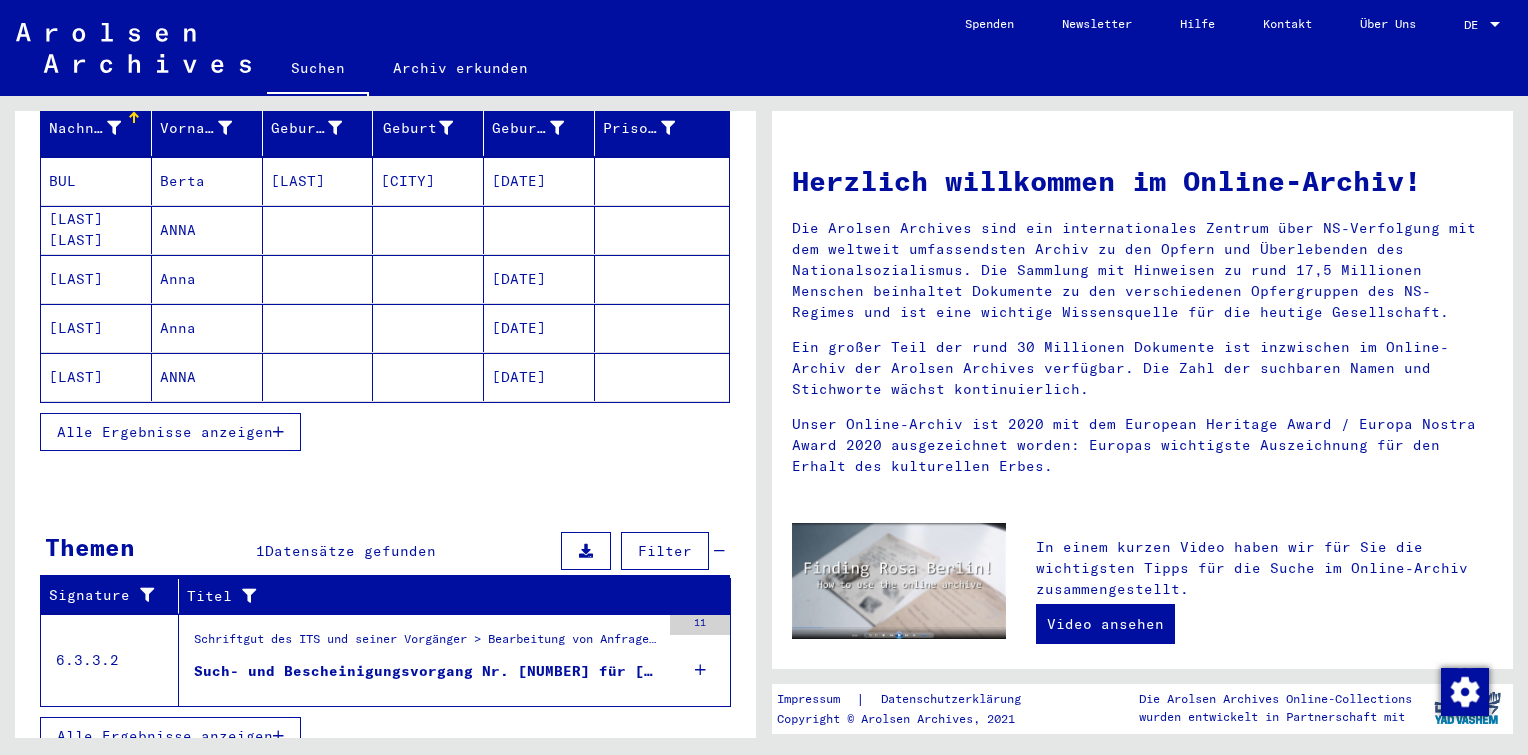 click at bounding box center (700, 670) 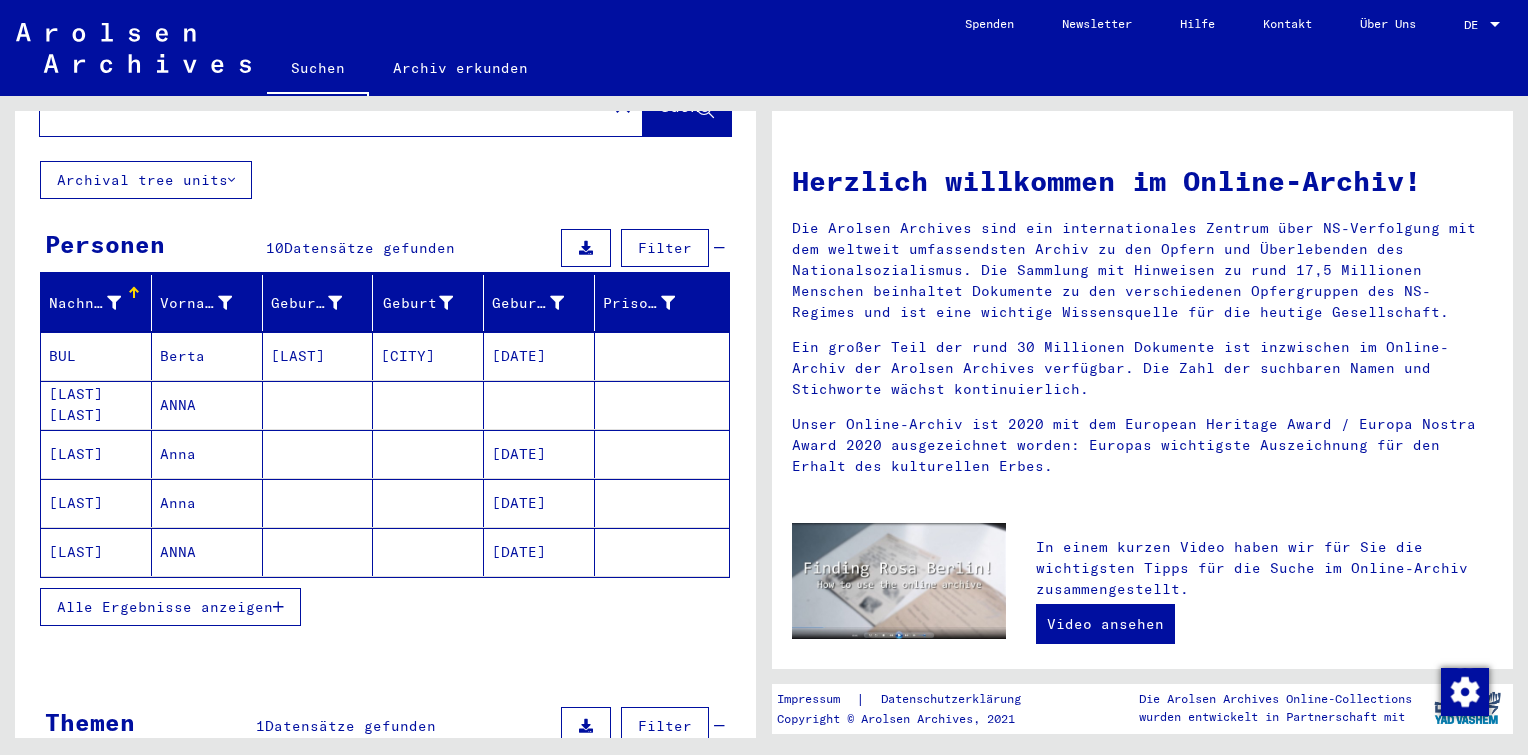 scroll, scrollTop: 200, scrollLeft: 0, axis: vertical 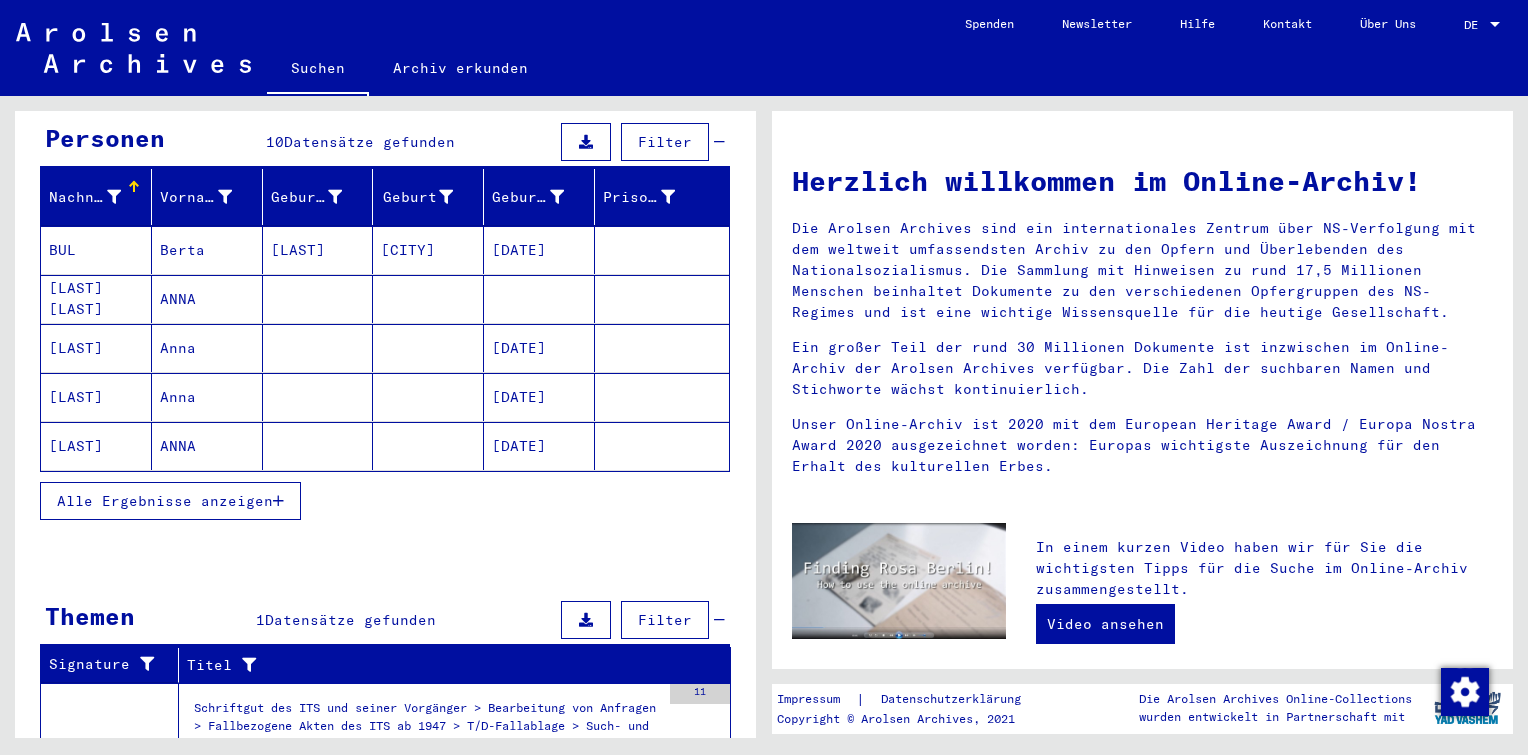 click on "Alle Ergebnisse anzeigen" at bounding box center (165, 501) 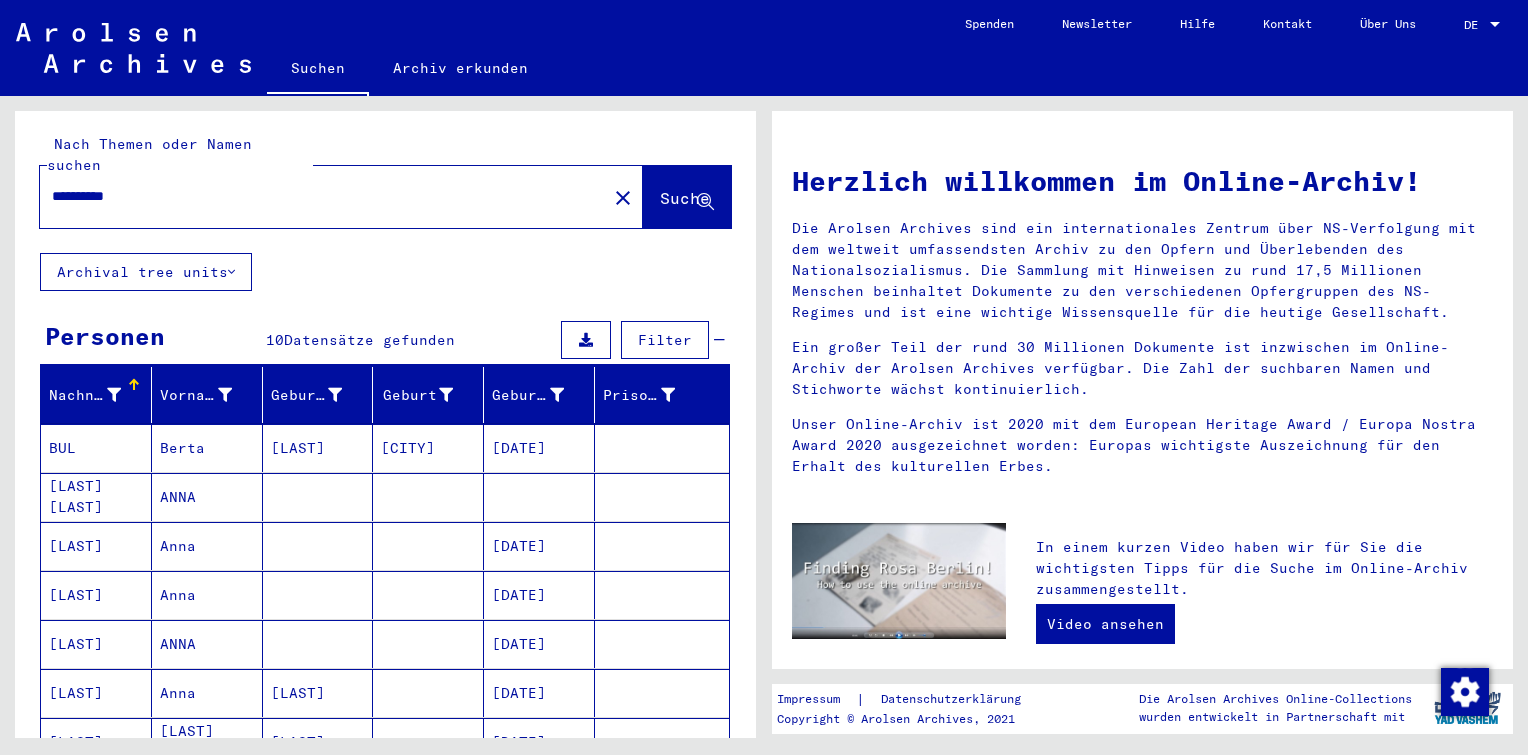 scroll, scrollTop: 0, scrollLeft: 0, axis: both 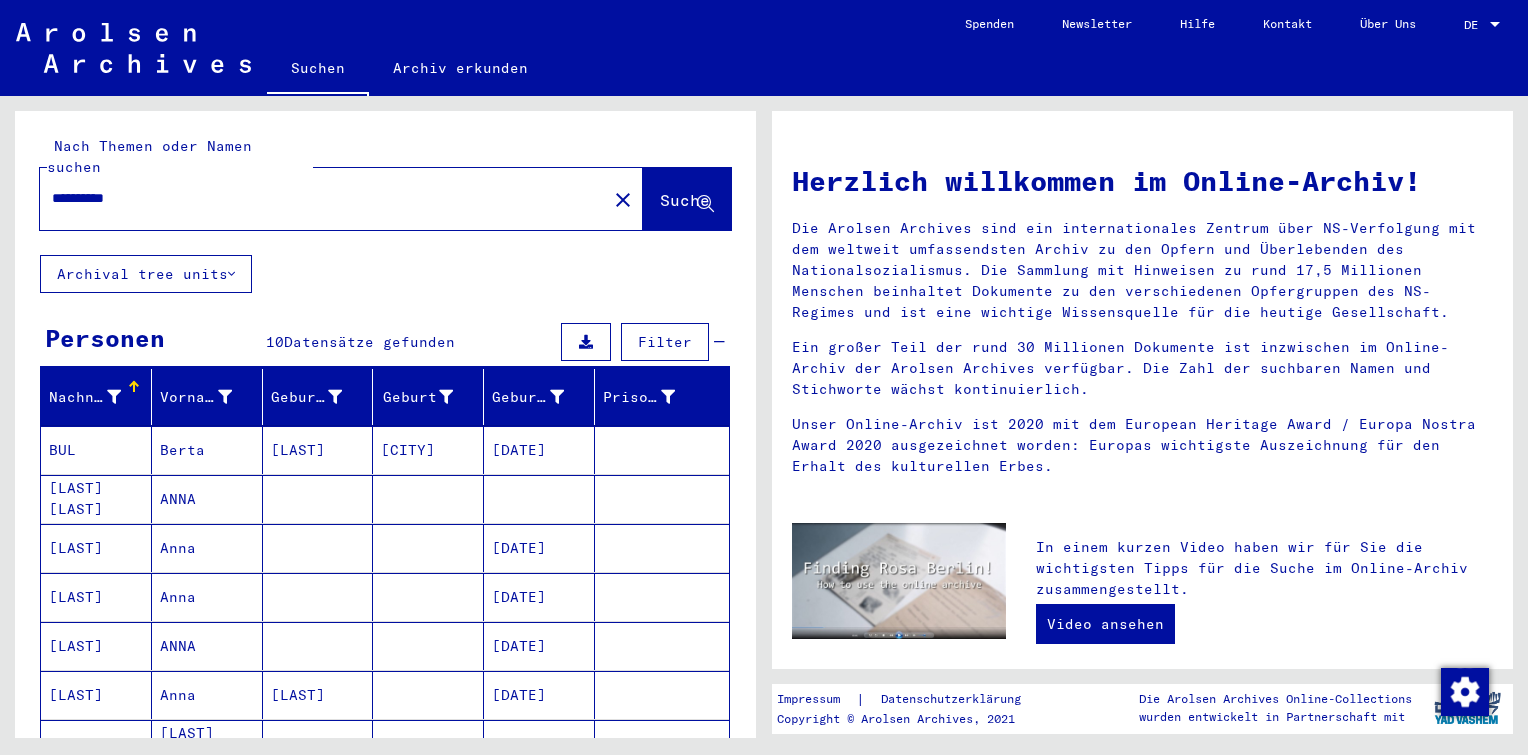 click at bounding box center [428, 548] 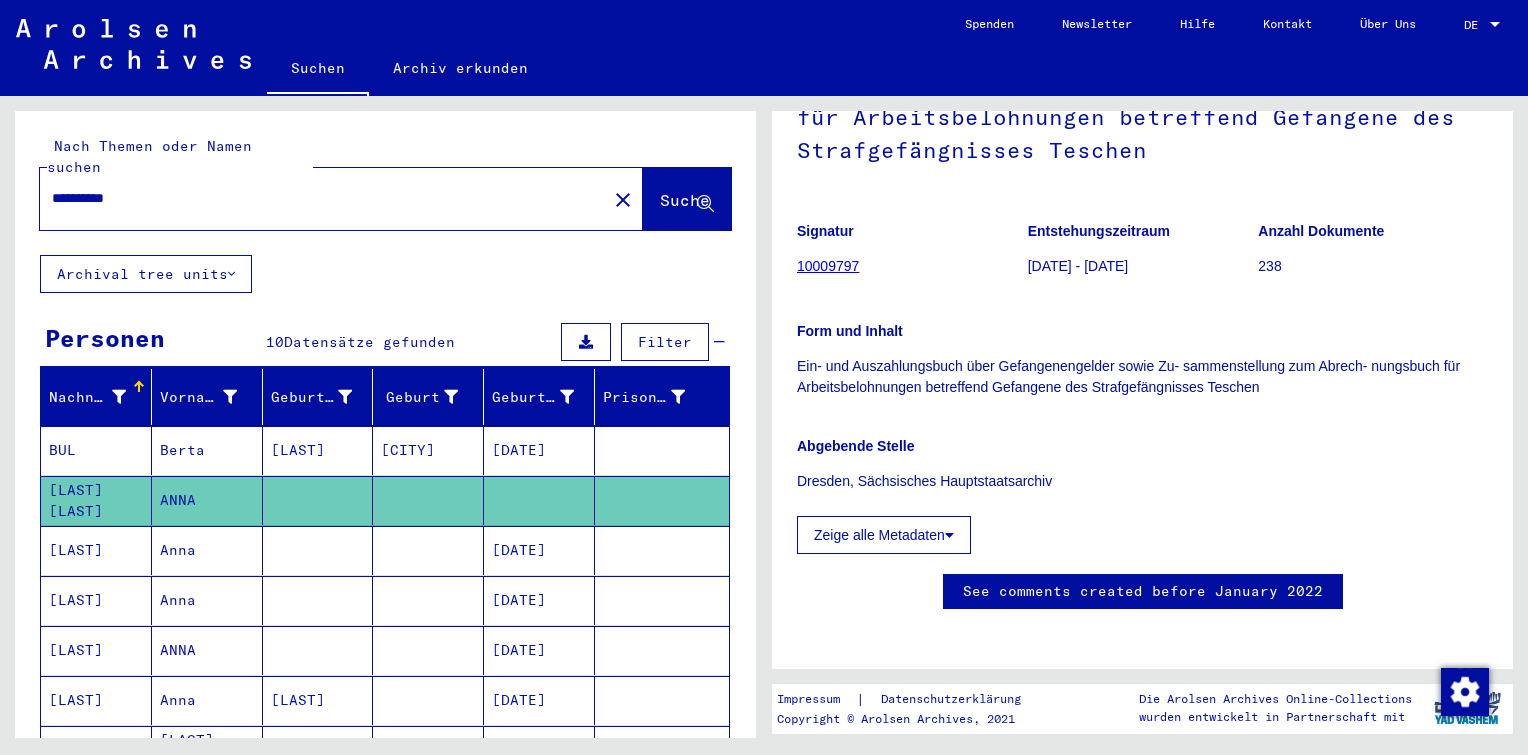 scroll, scrollTop: 0, scrollLeft: 0, axis: both 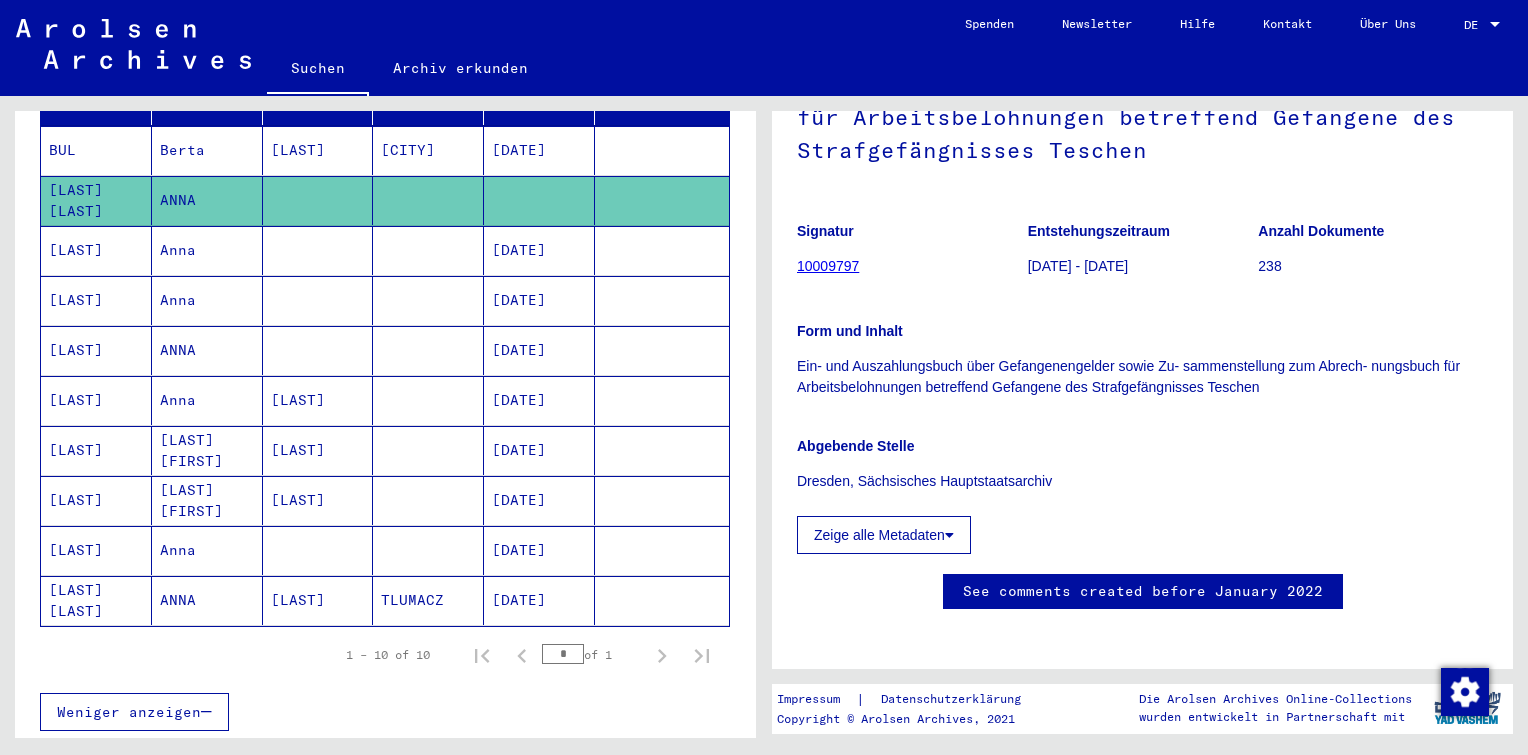 click on "Zeige alle Metadaten" 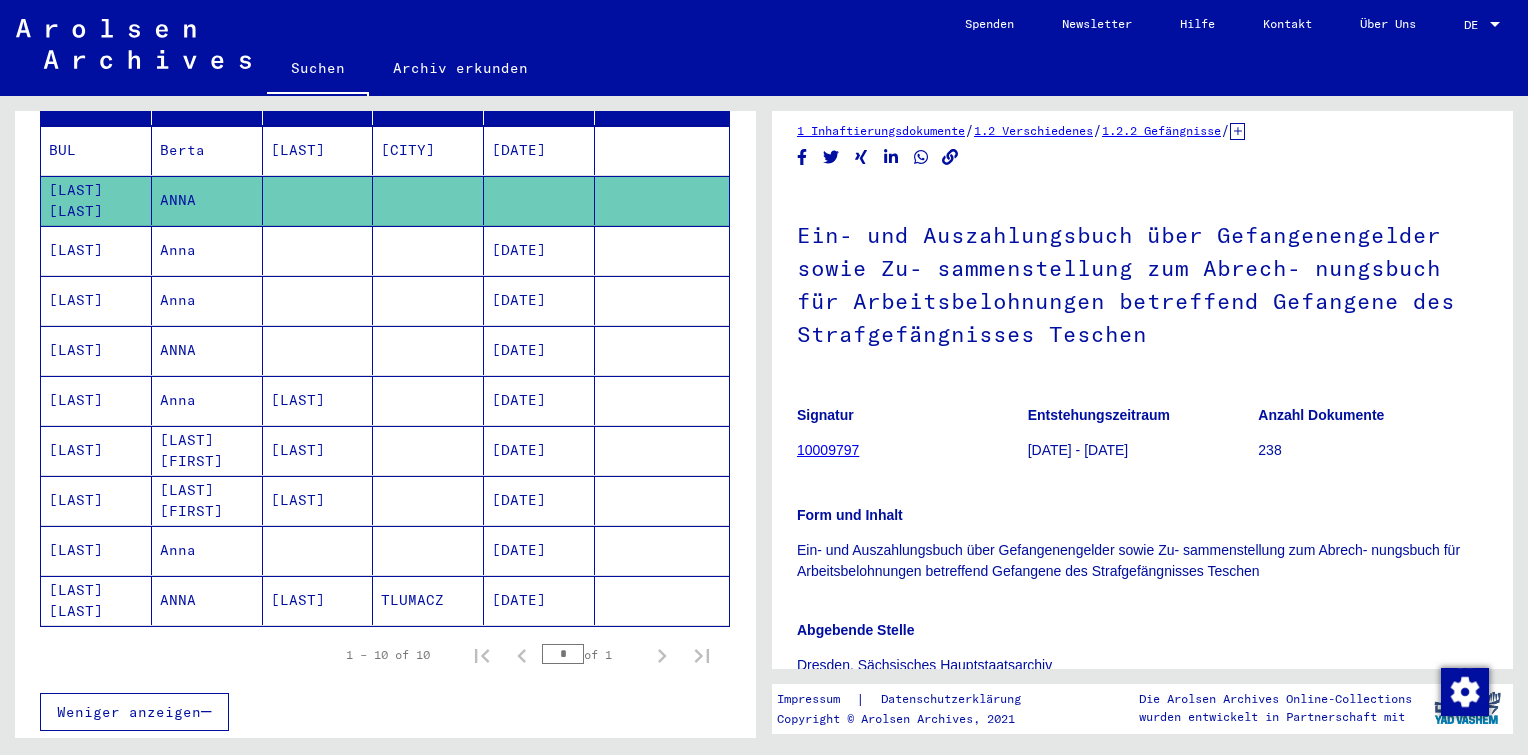 scroll, scrollTop: 0, scrollLeft: 0, axis: both 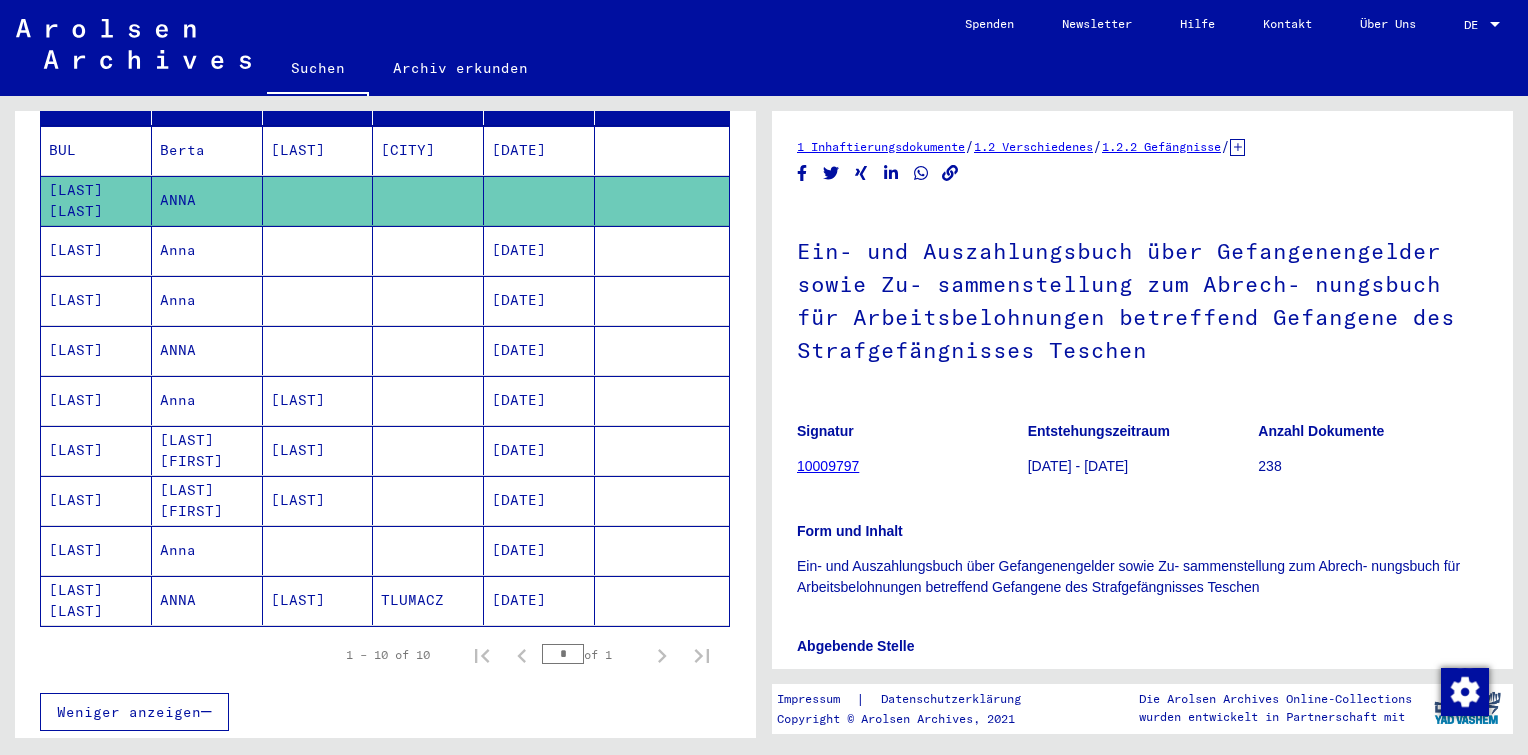 click 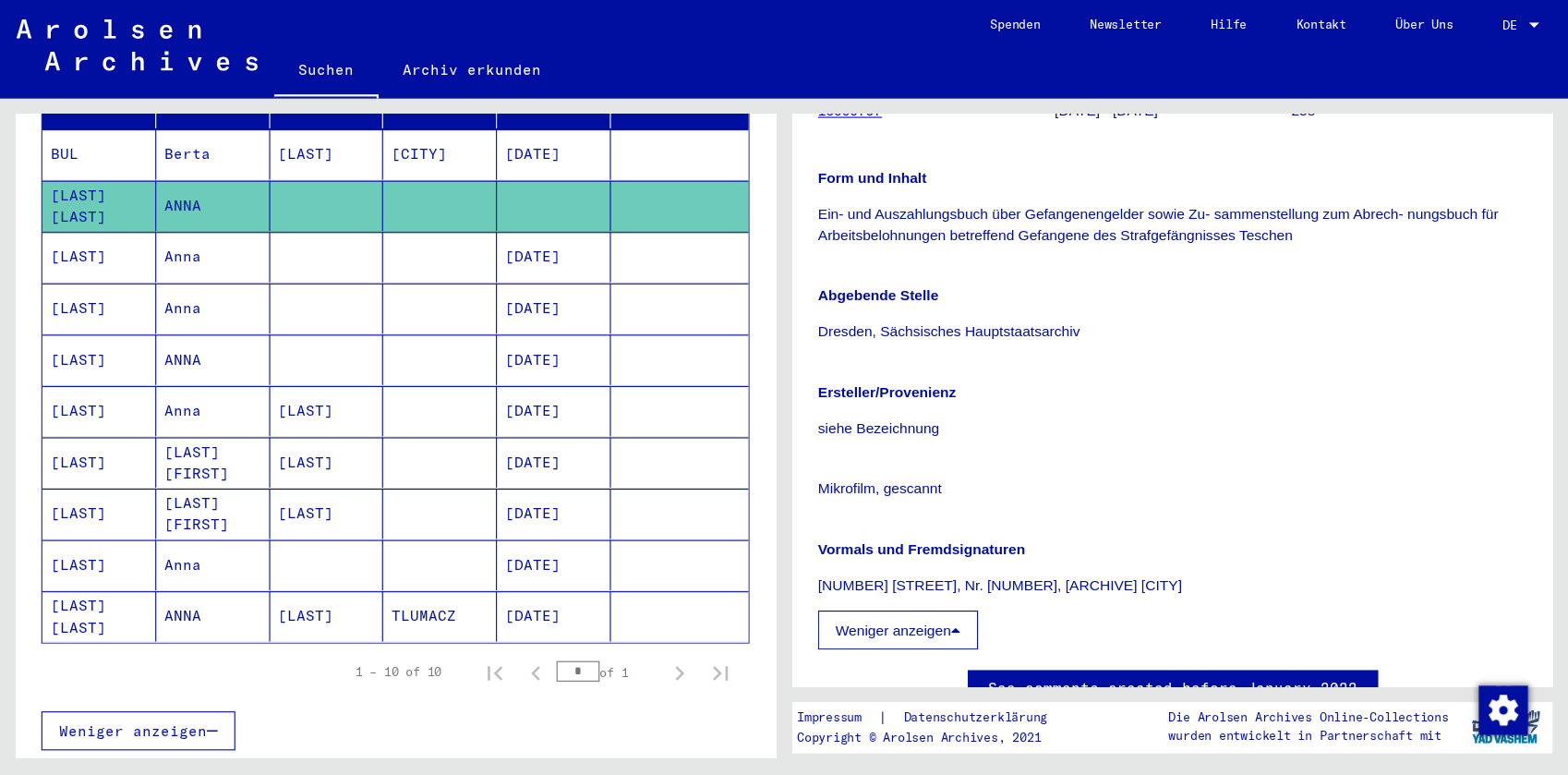 scroll, scrollTop: 273, scrollLeft: 0, axis: vertical 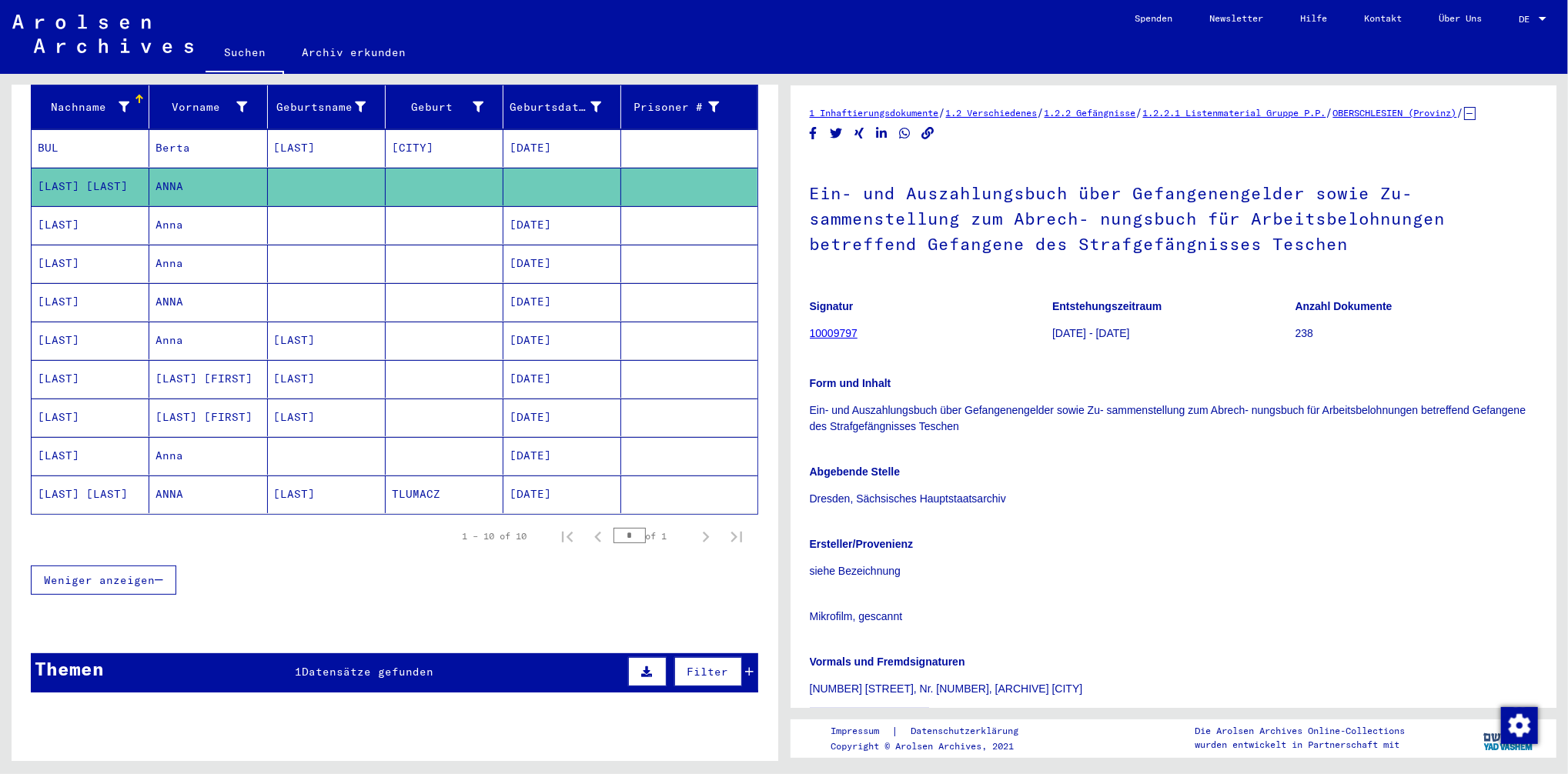 drag, startPoint x: 963, startPoint y: 329, endPoint x: 704, endPoint y: 732, distance: 479.0511 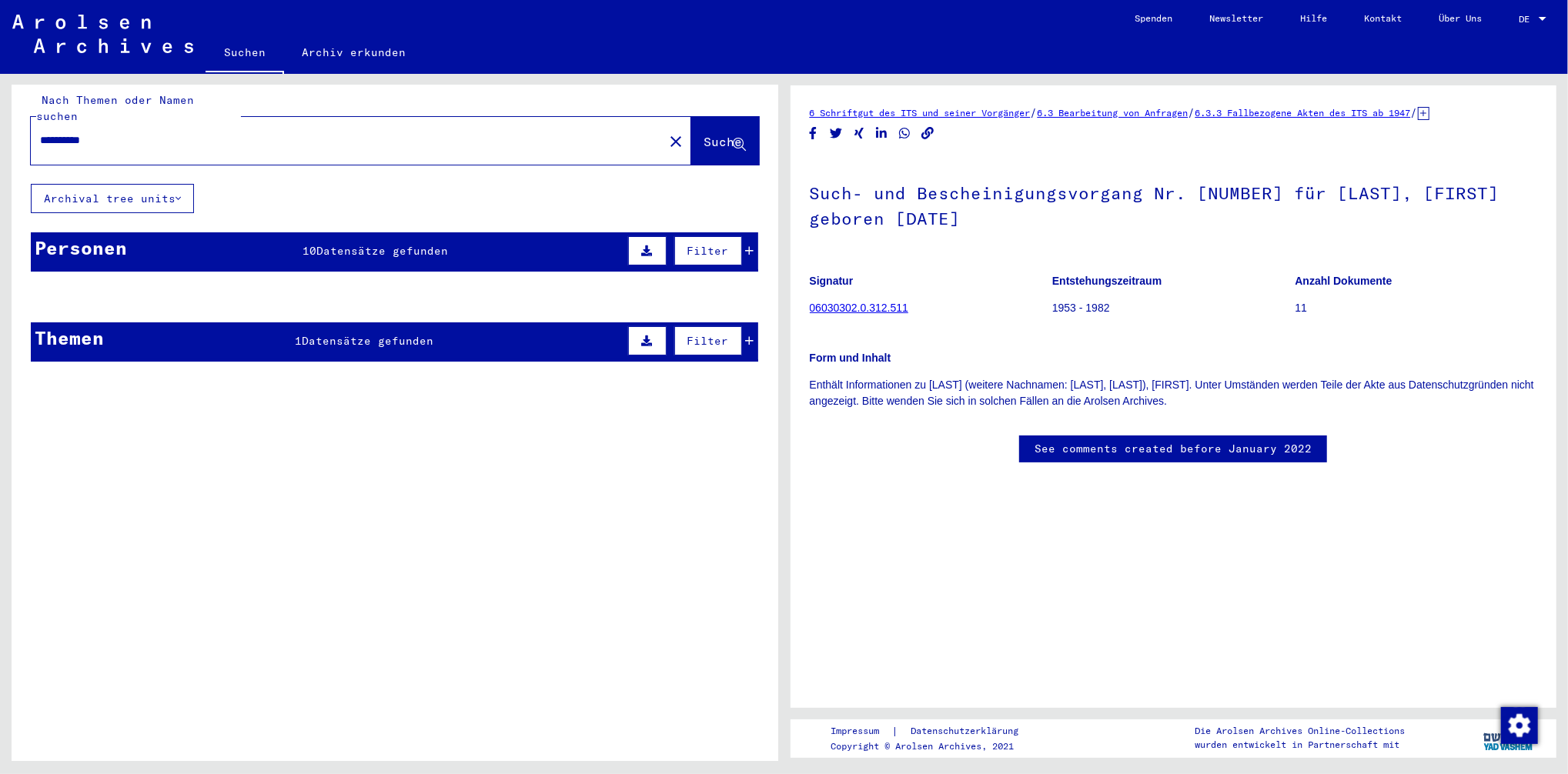 click on "Personen 10  Datensätze gefunden  Filter" at bounding box center [394, 252] 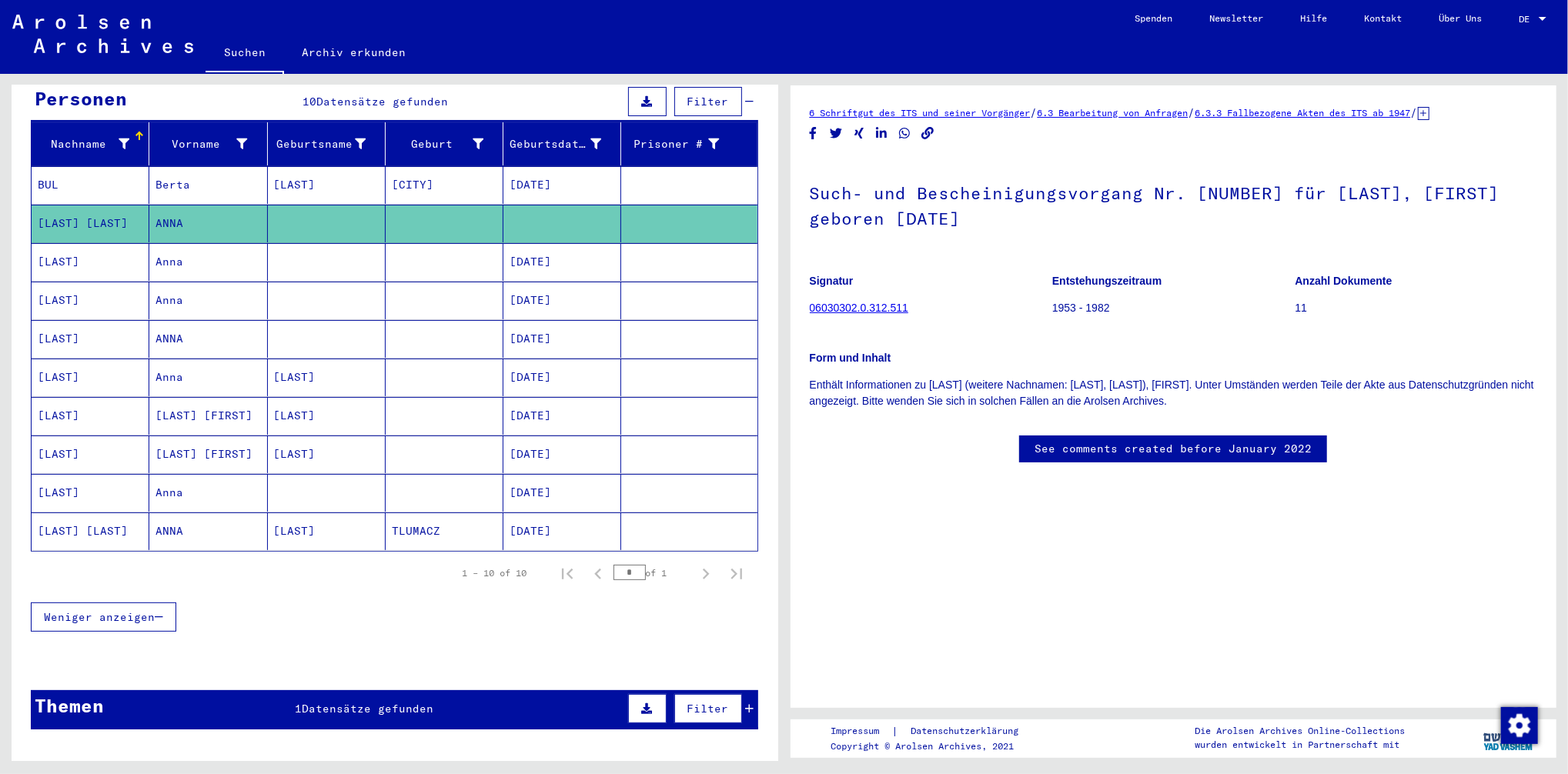 click 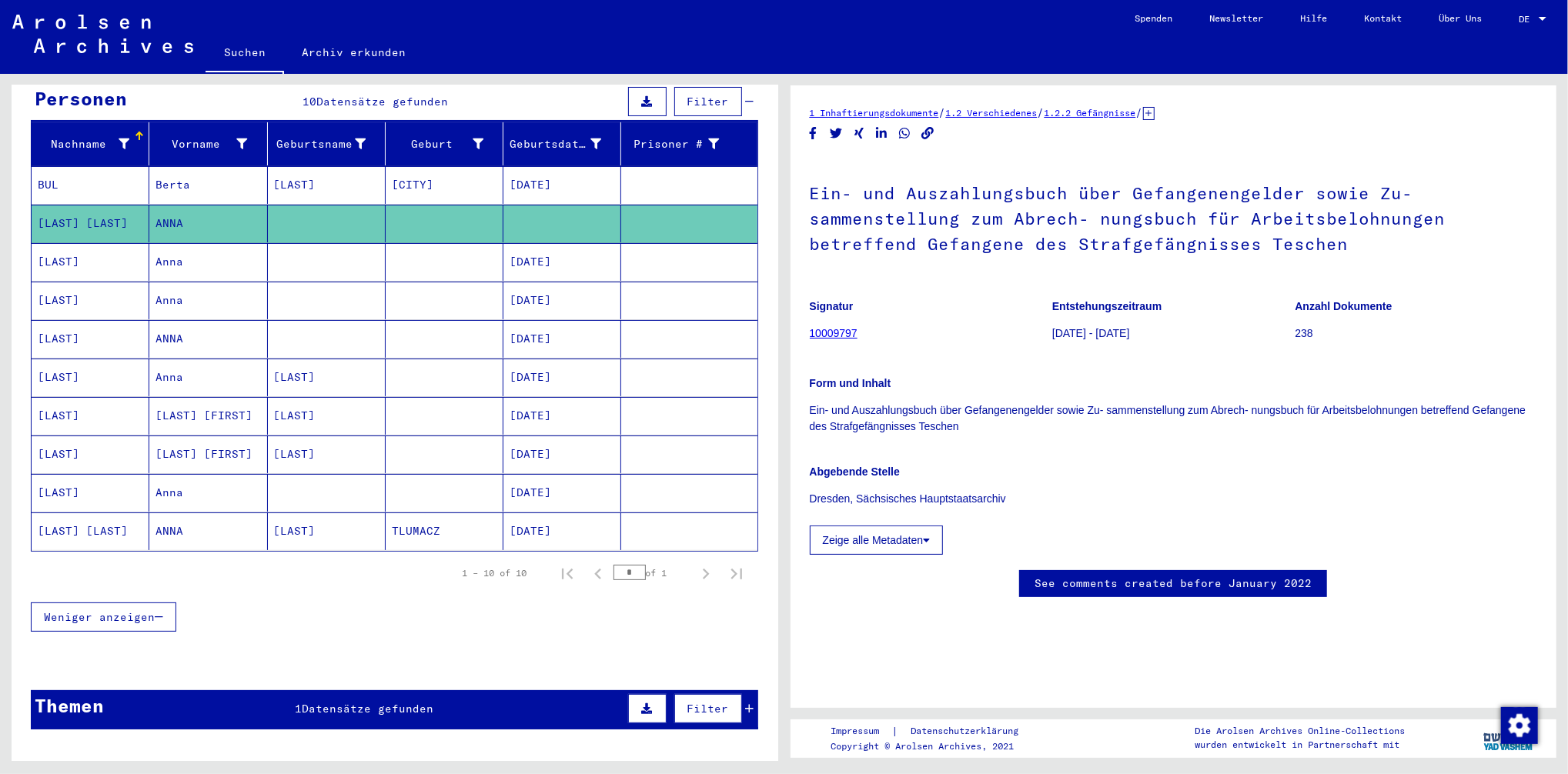 scroll, scrollTop: 0, scrollLeft: 0, axis: both 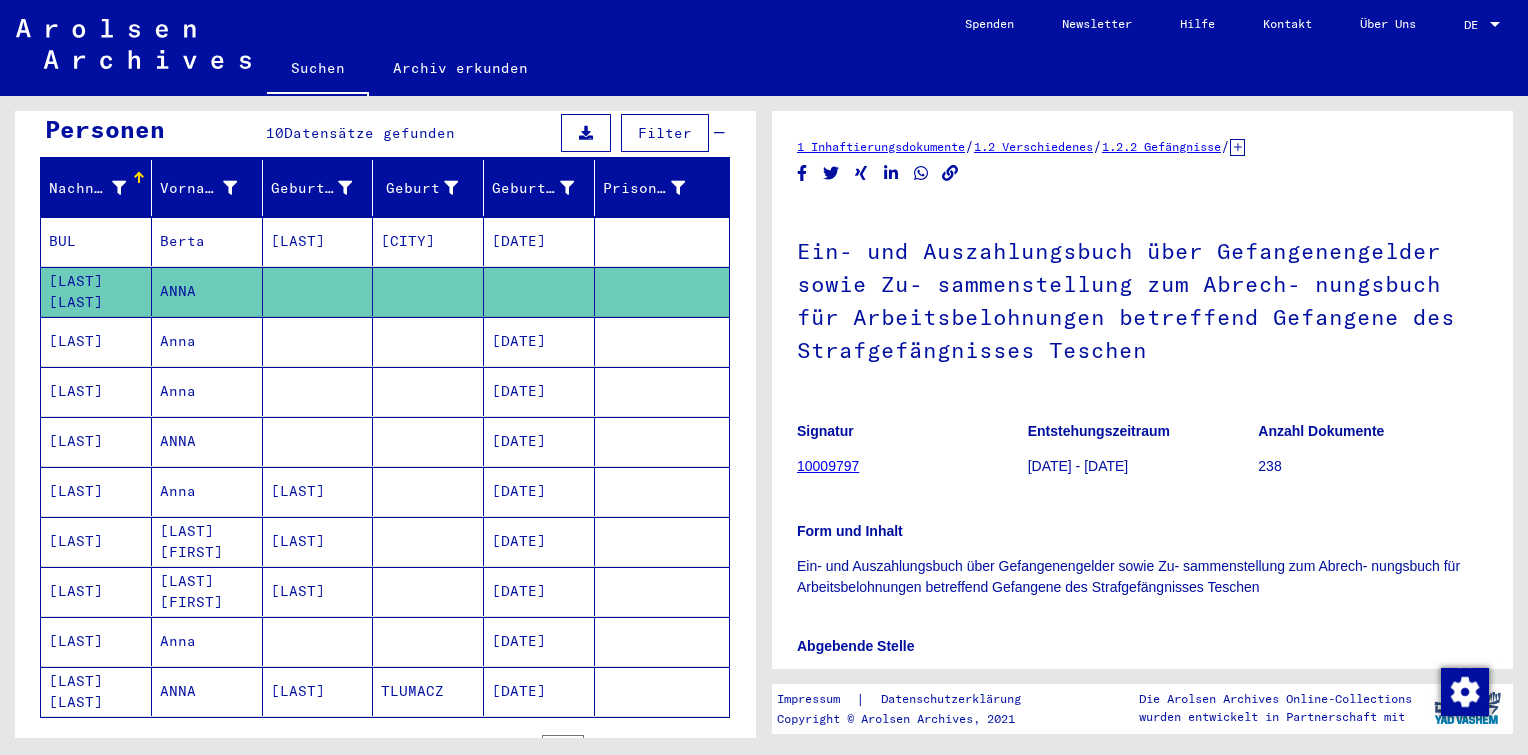 click on "Anna" at bounding box center (207, 391) 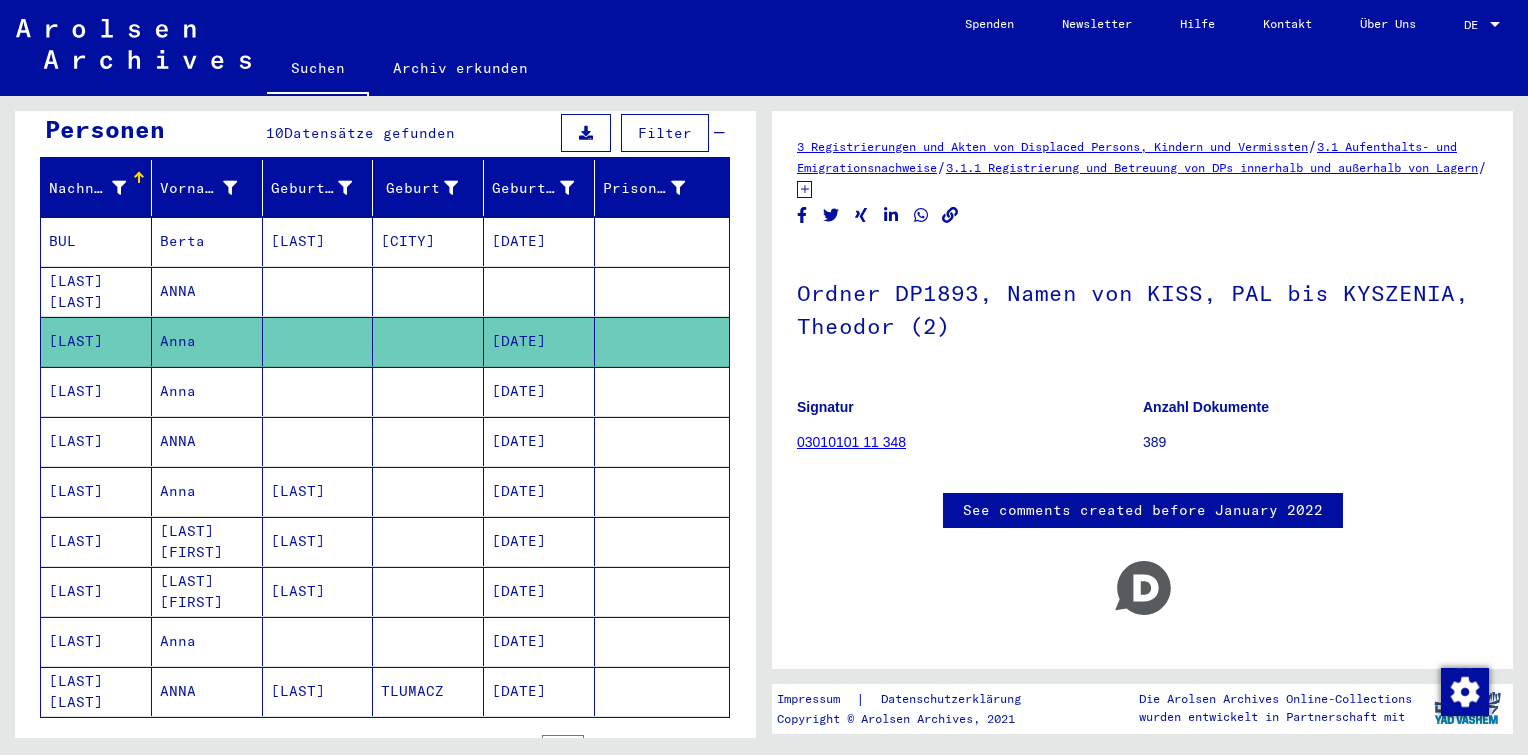 scroll, scrollTop: 37, scrollLeft: 0, axis: vertical 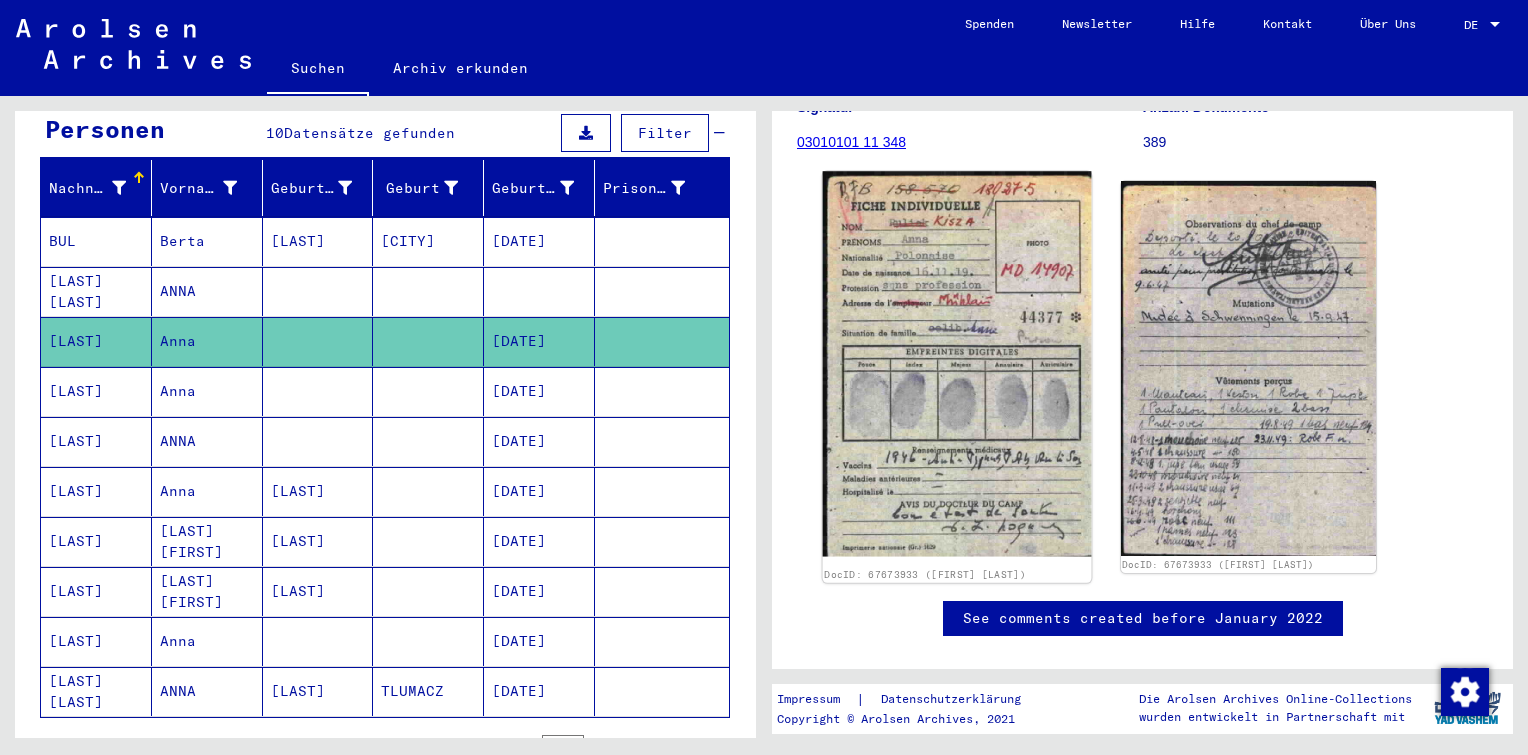 click 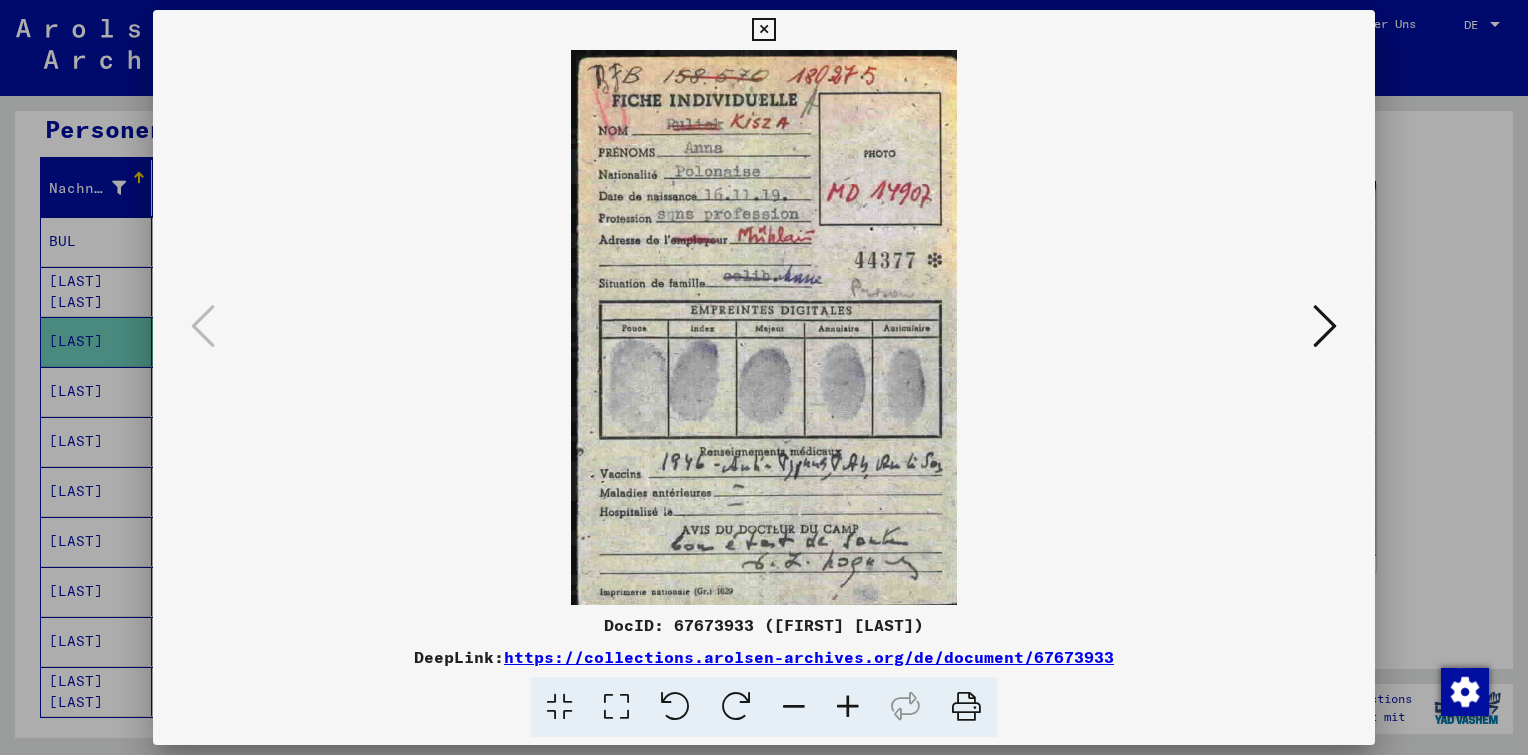 drag, startPoint x: 900, startPoint y: 624, endPoint x: 693, endPoint y: 620, distance: 207.03865 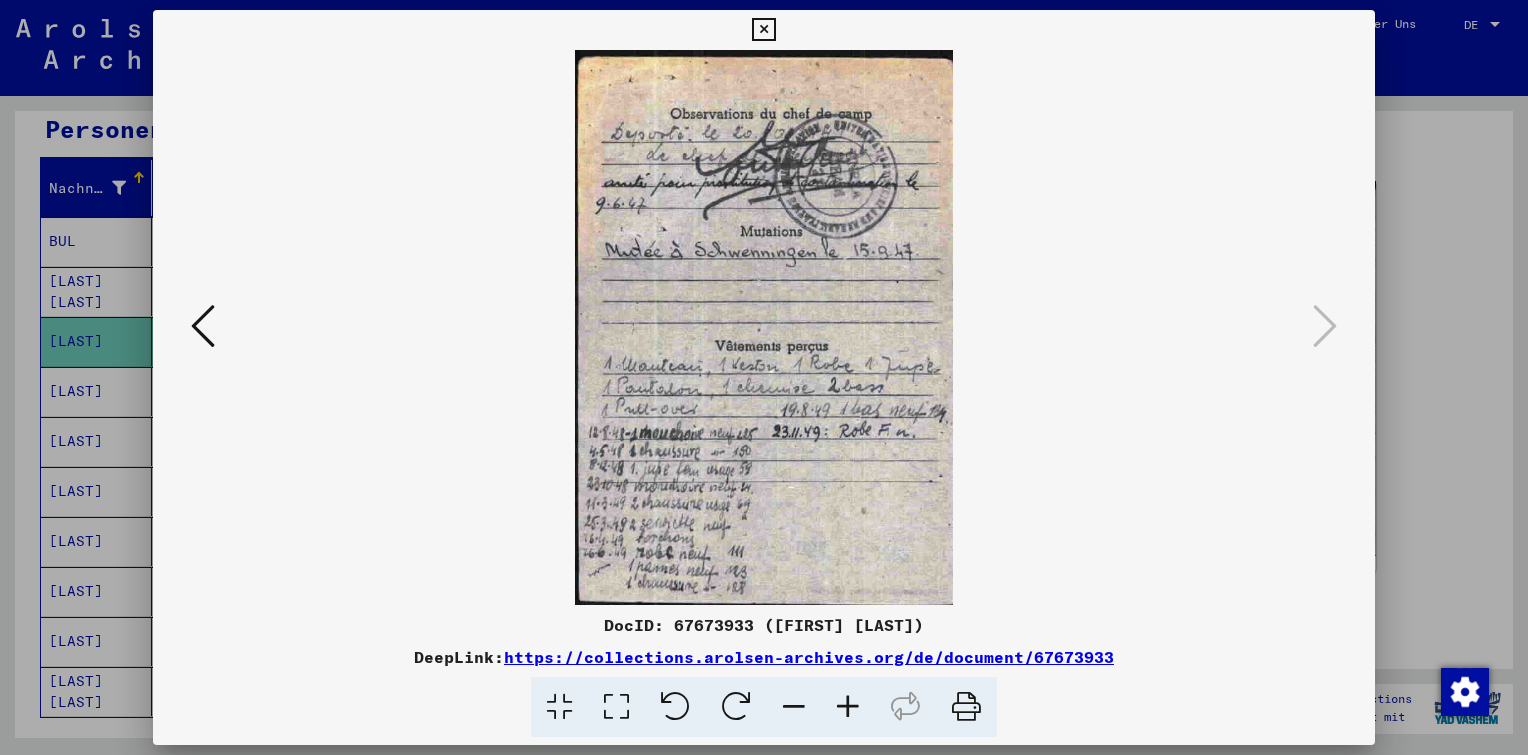 copy on "67673933 ([FIRST] [LAST])" 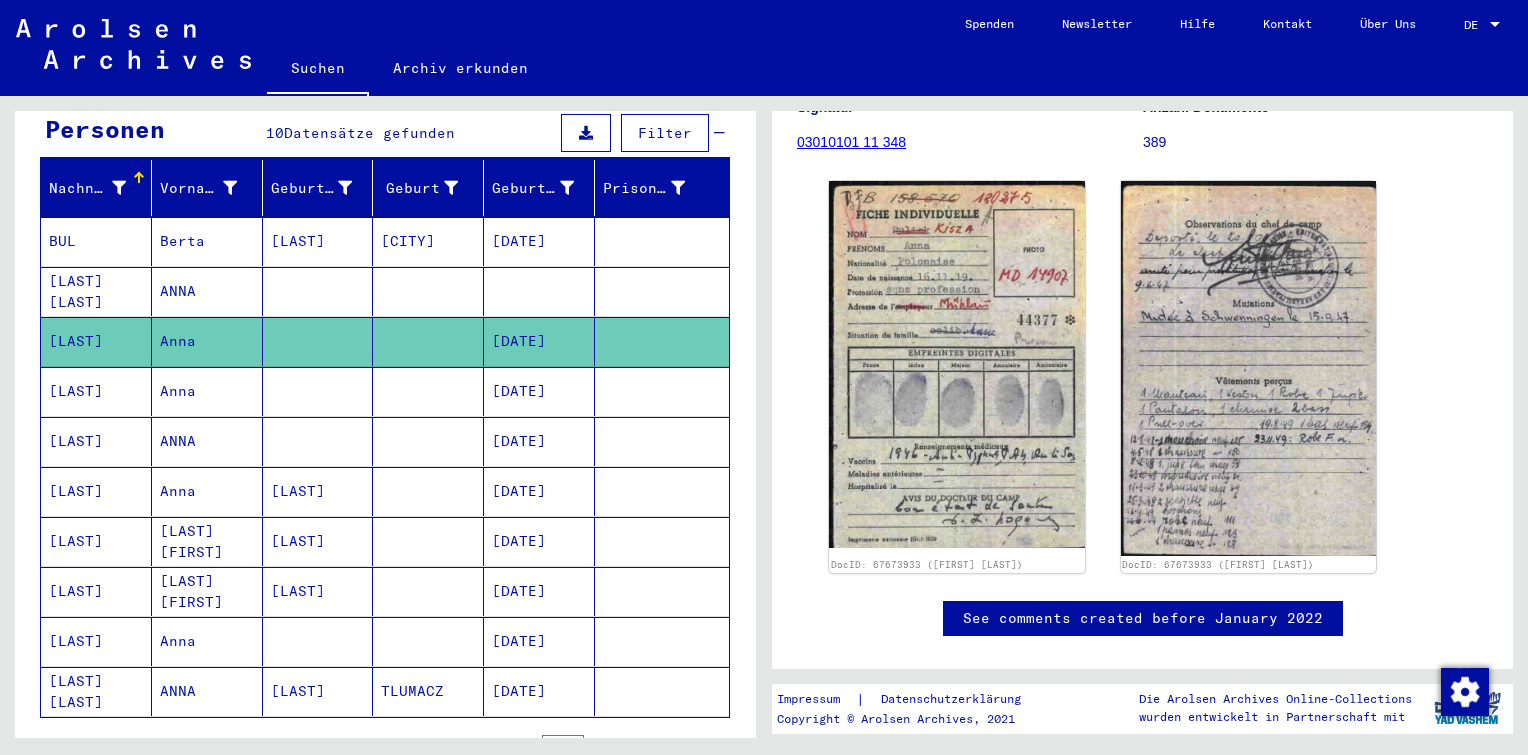 click on "[DATE]" at bounding box center [539, 441] 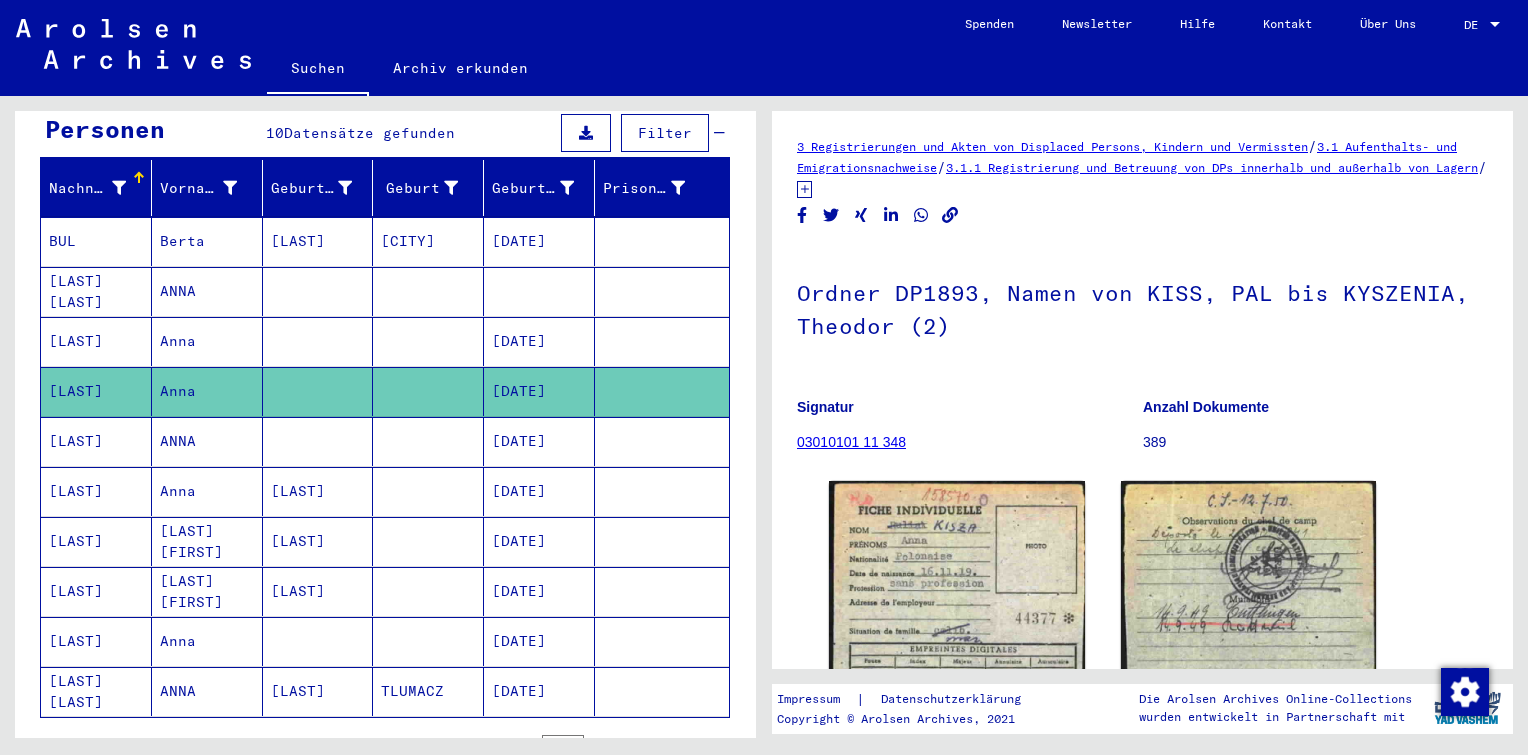 scroll, scrollTop: 37, scrollLeft: 0, axis: vertical 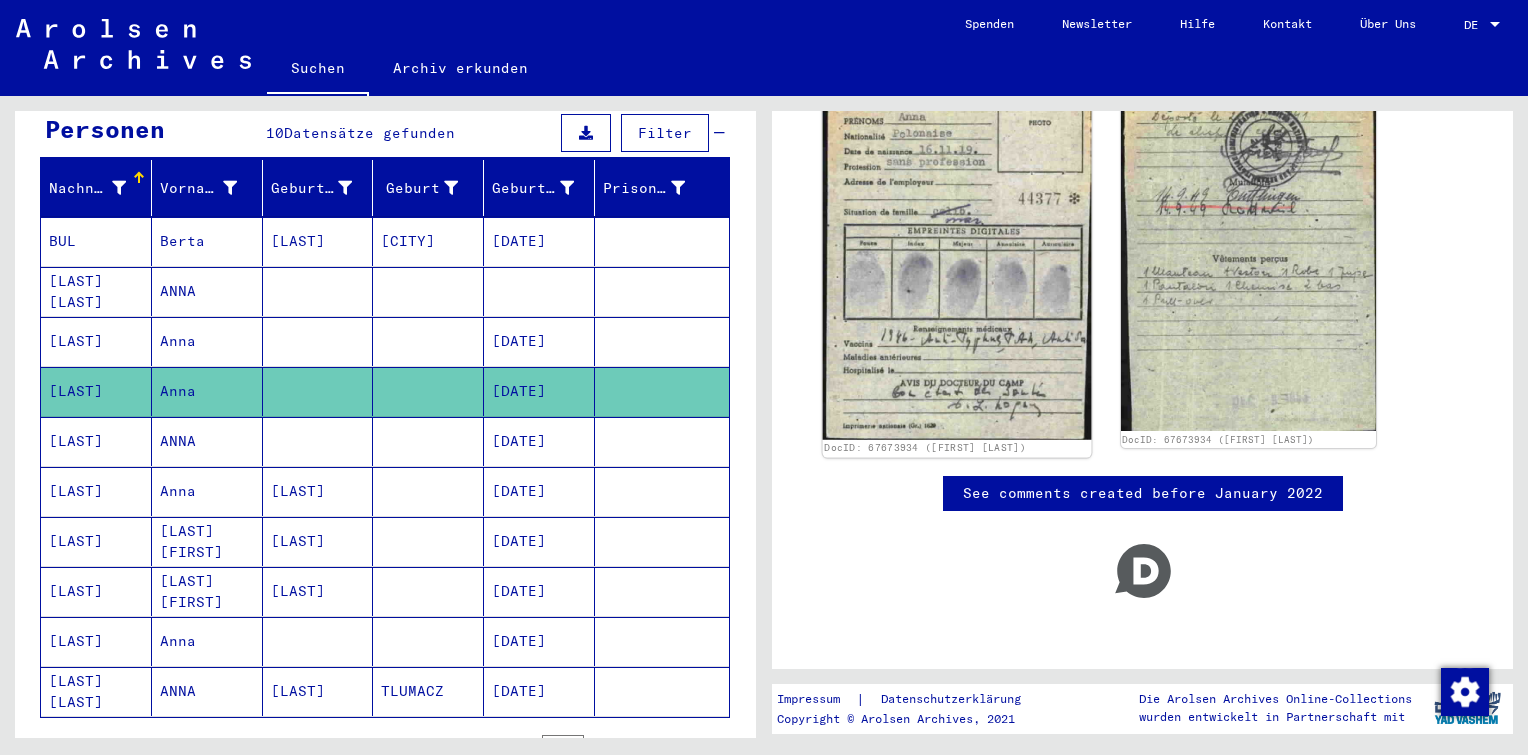 click 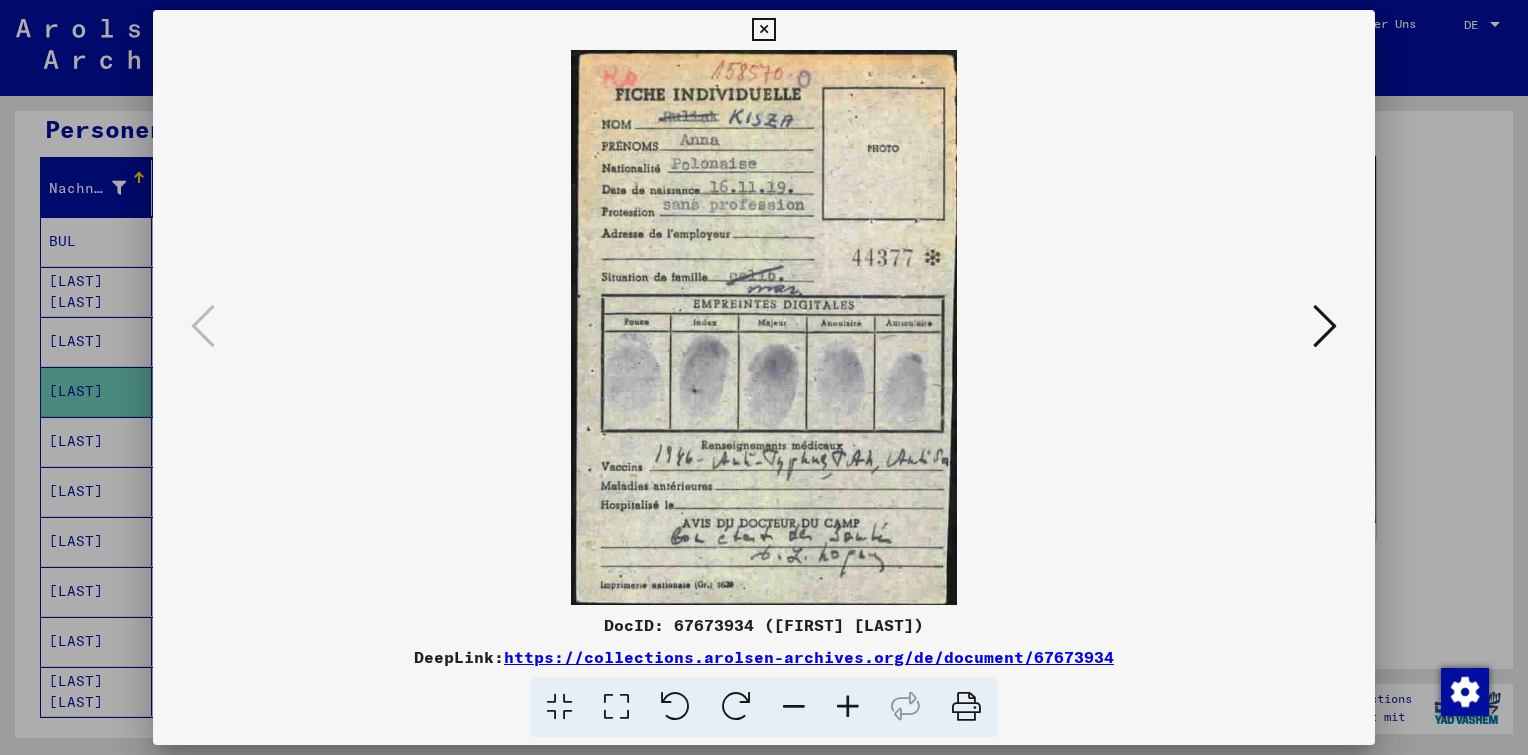 scroll, scrollTop: 0, scrollLeft: 0, axis: both 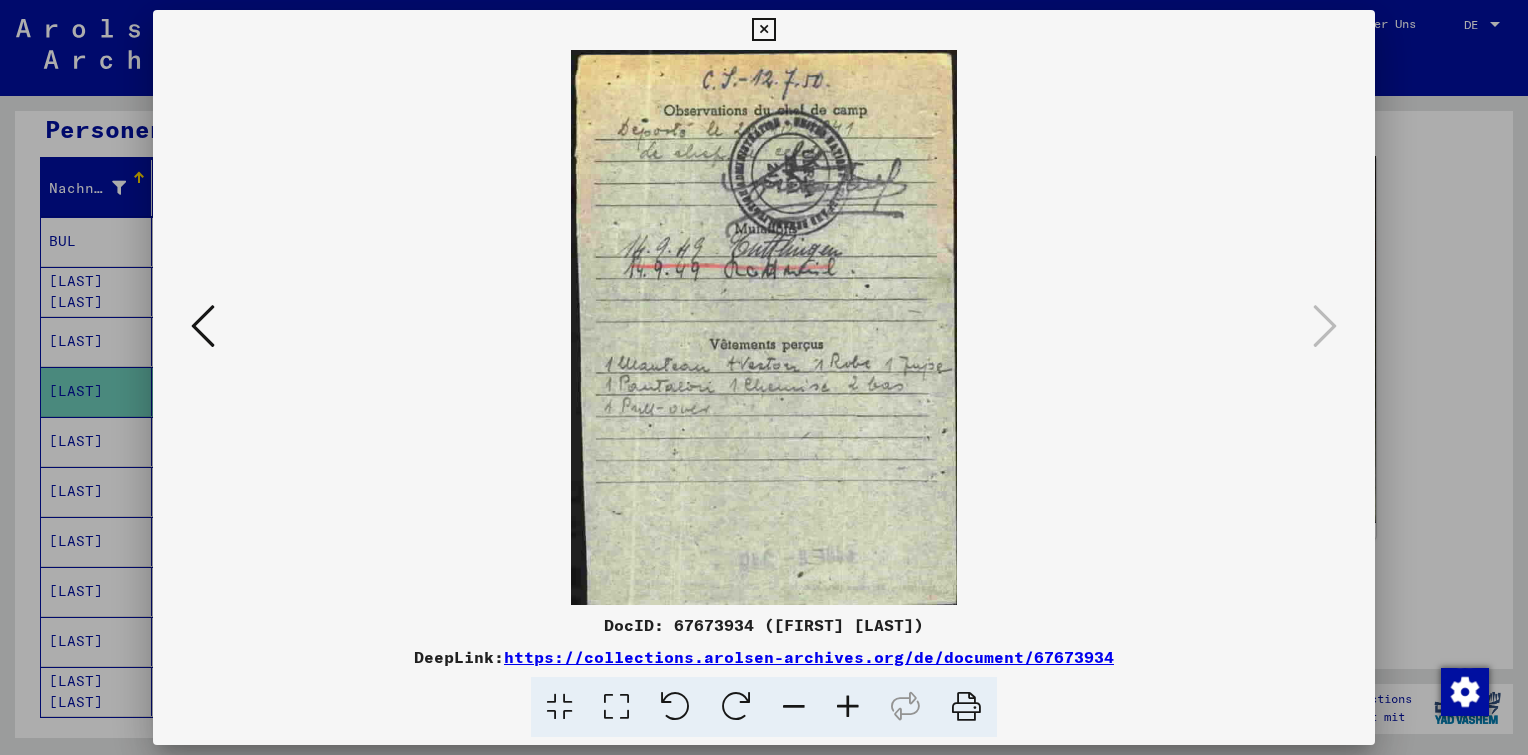 copy on "67673934 ([FIRST] [LAST])" 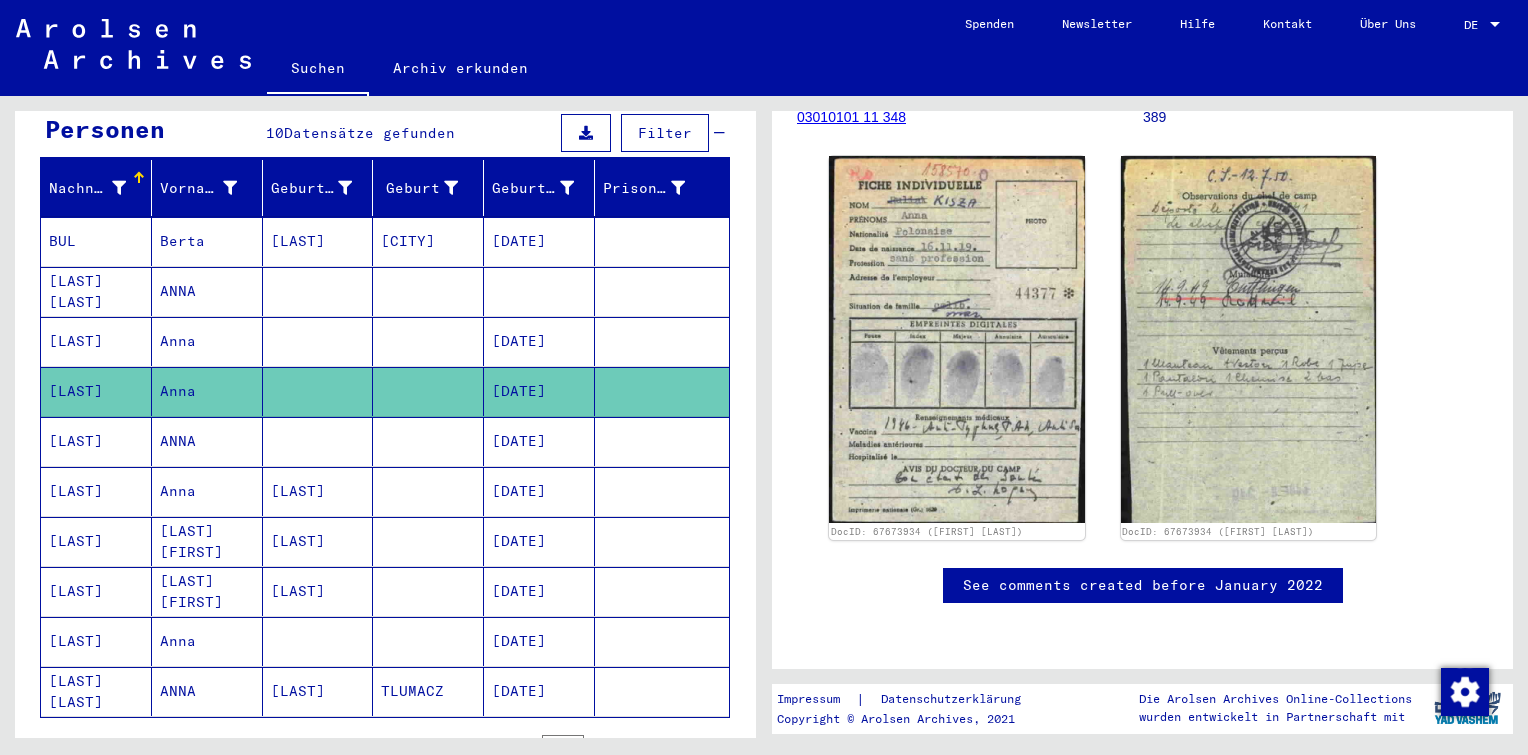 click at bounding box center (318, 491) 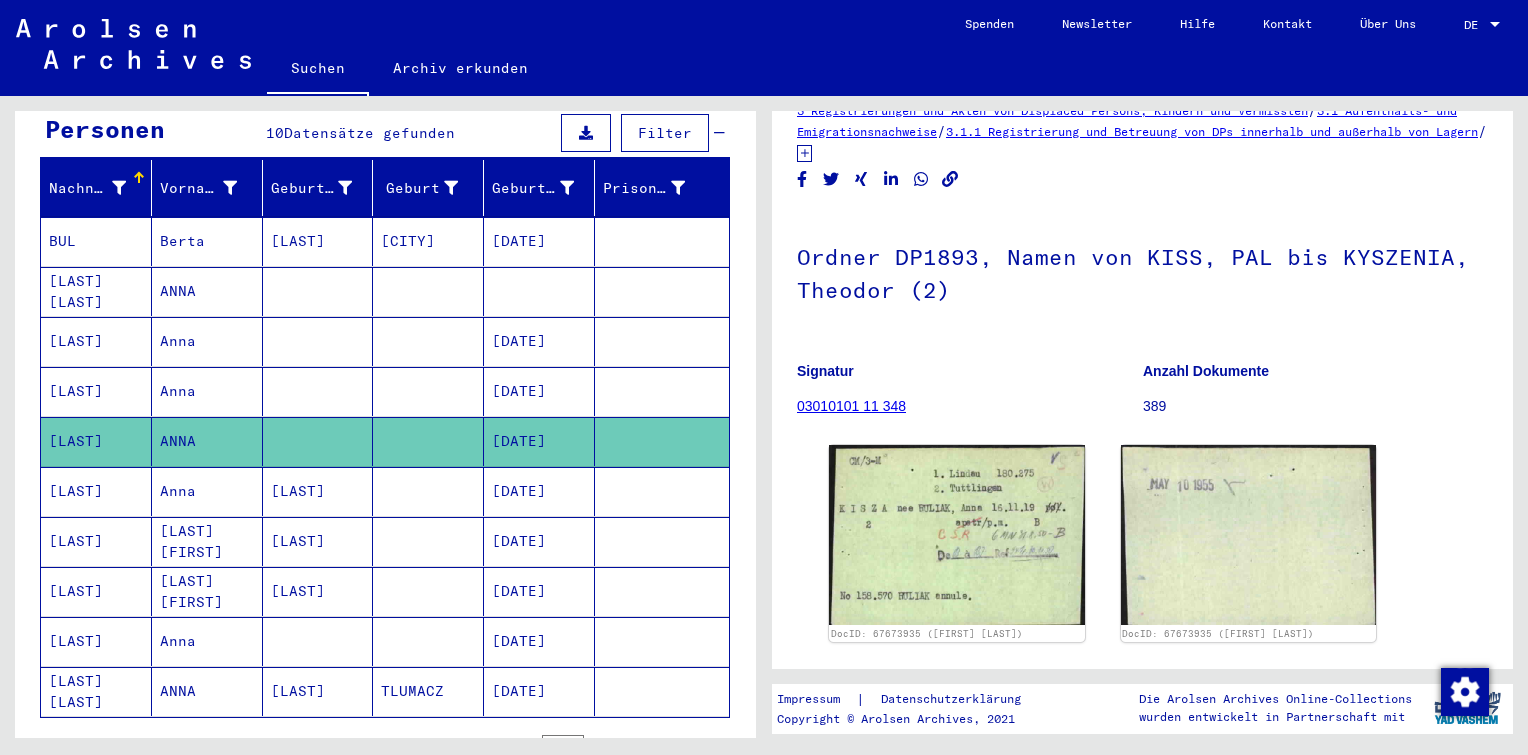 scroll, scrollTop: 70, scrollLeft: 0, axis: vertical 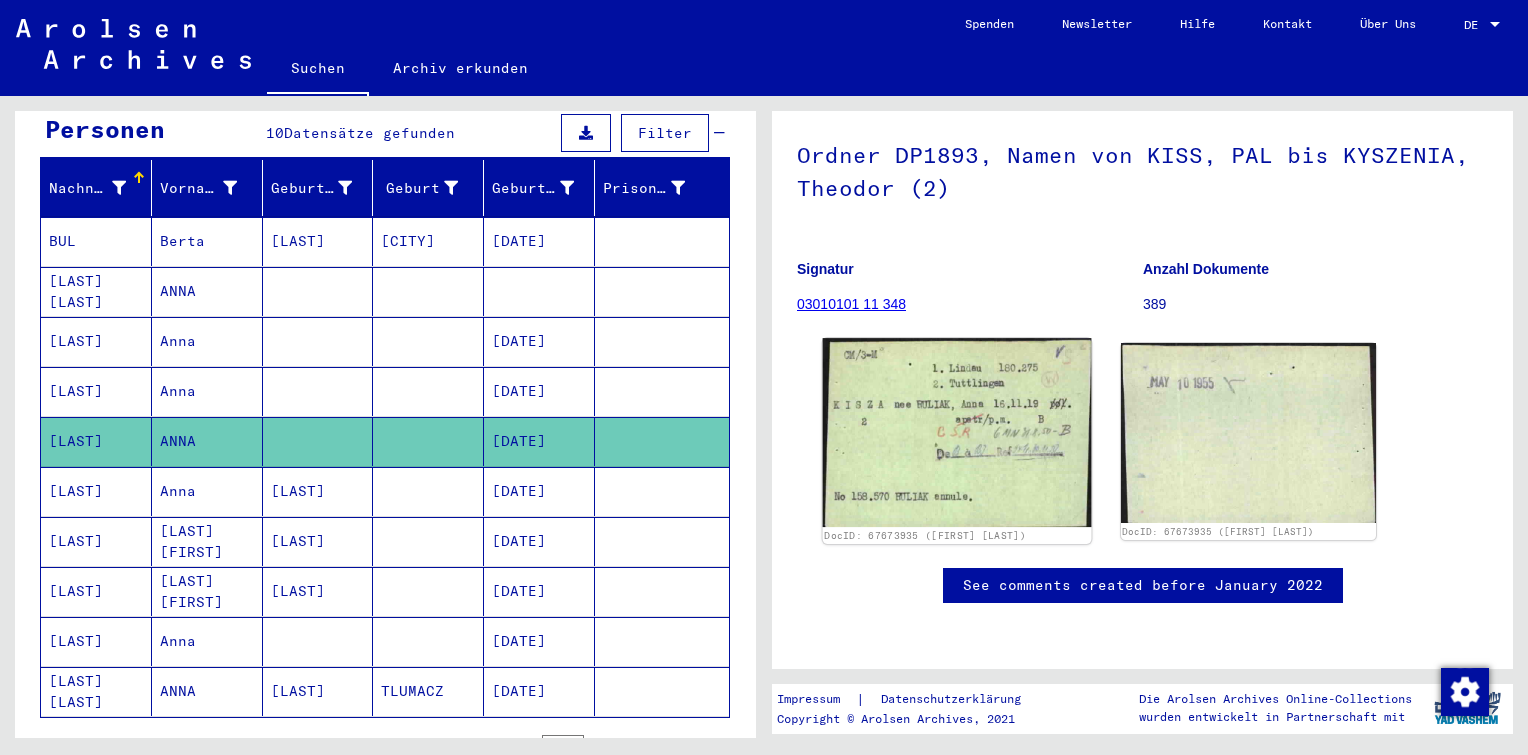 click 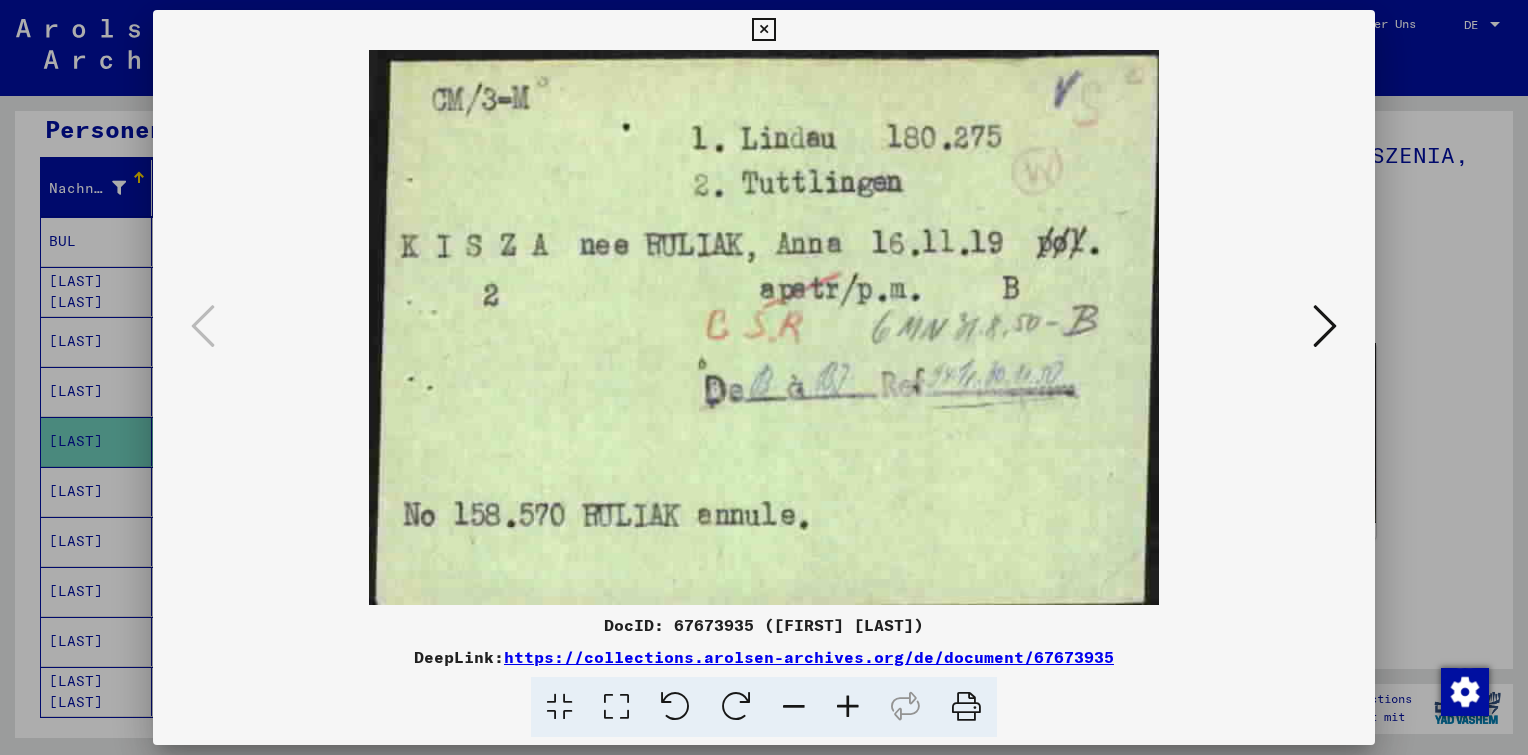type 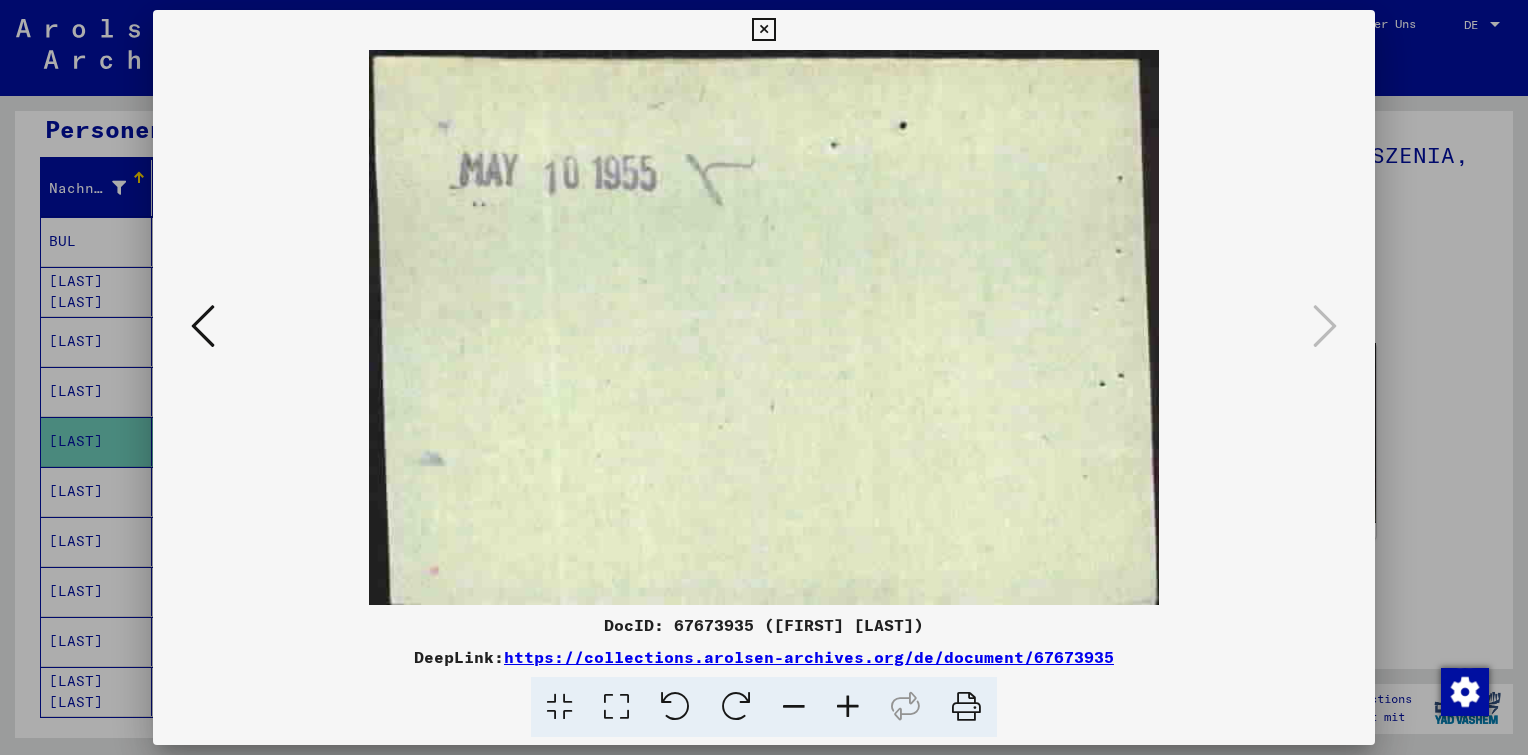 copy on "67673935 ([FIRST] [LAST])" 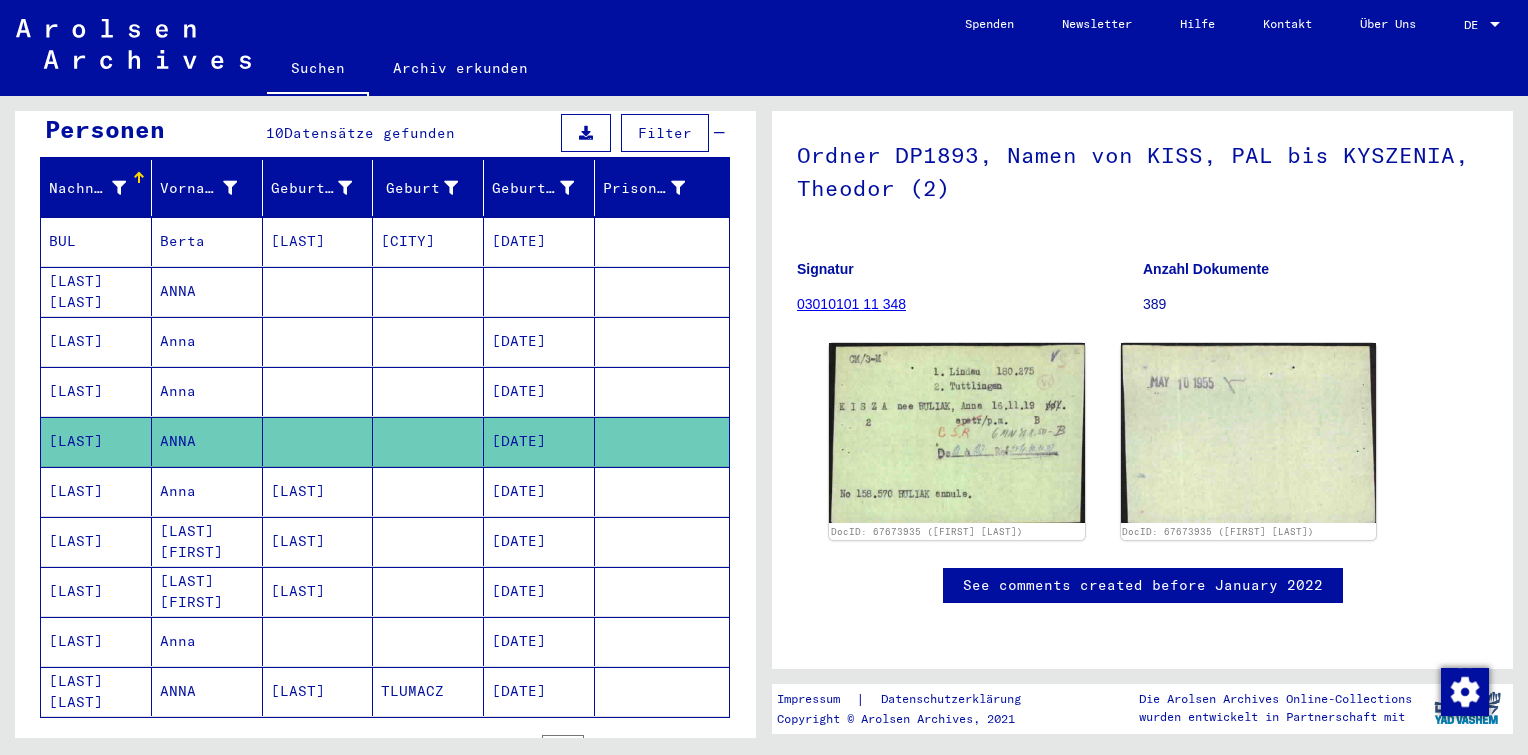 click at bounding box center (428, 541) 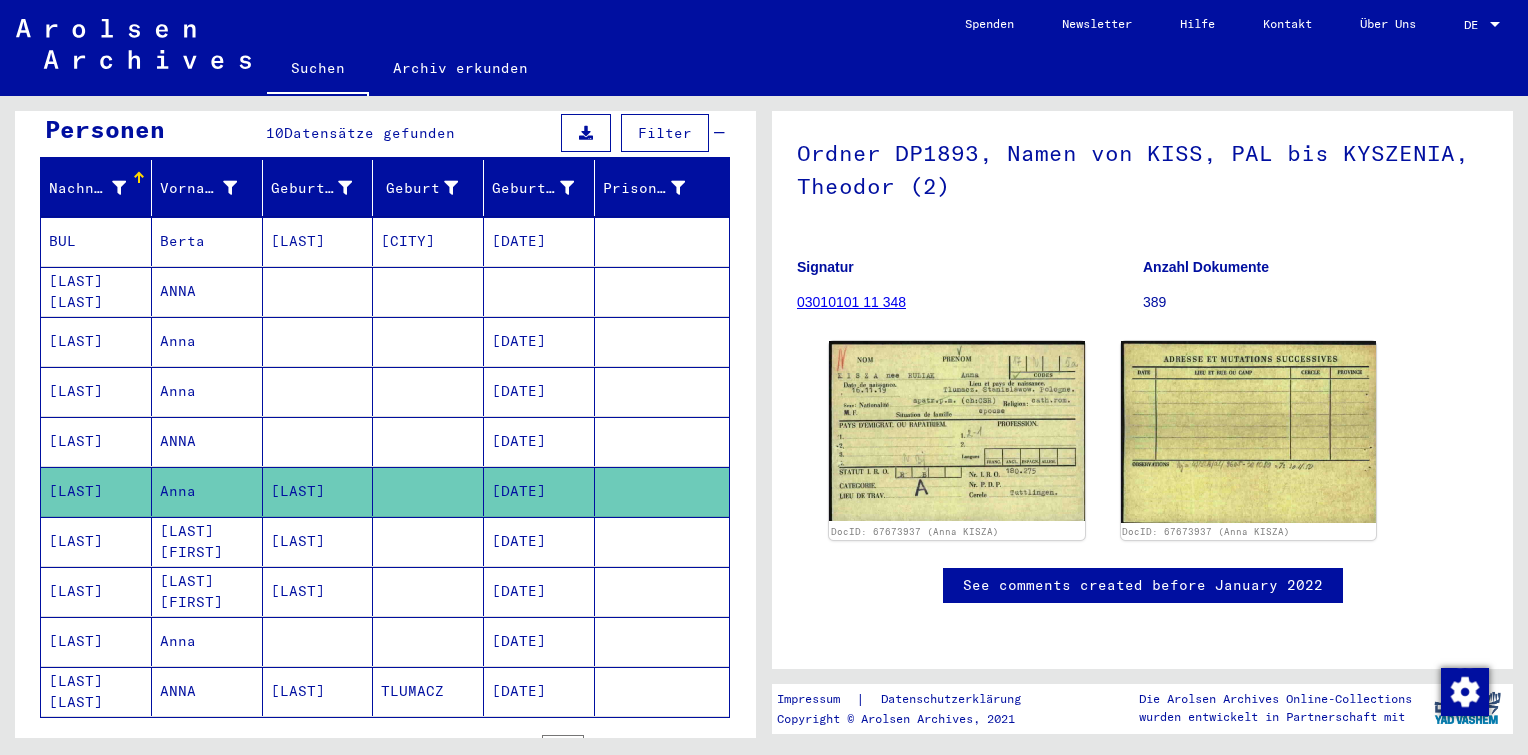 scroll, scrollTop: 166, scrollLeft: 0, axis: vertical 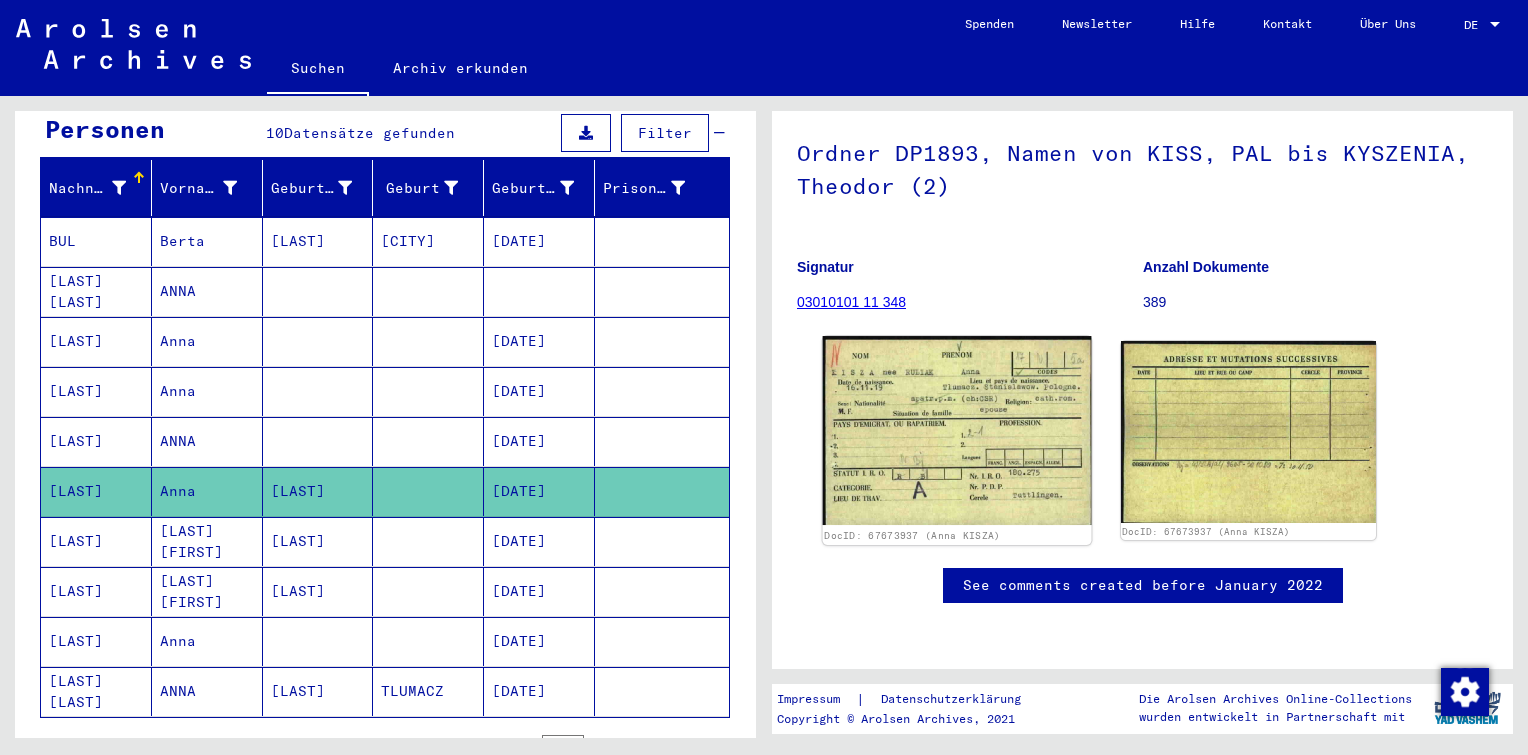 click 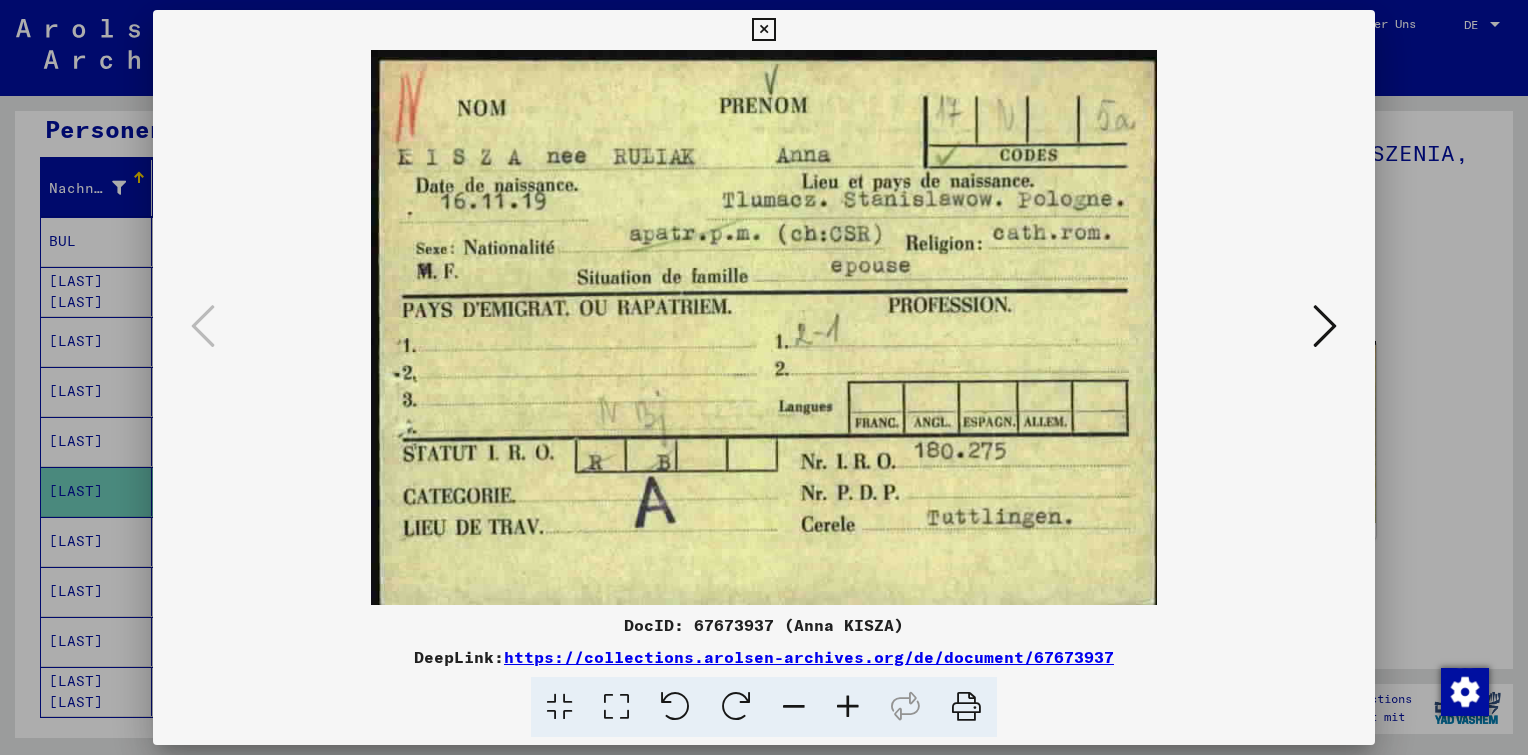 drag, startPoint x: 906, startPoint y: 630, endPoint x: 693, endPoint y: 634, distance: 213.03755 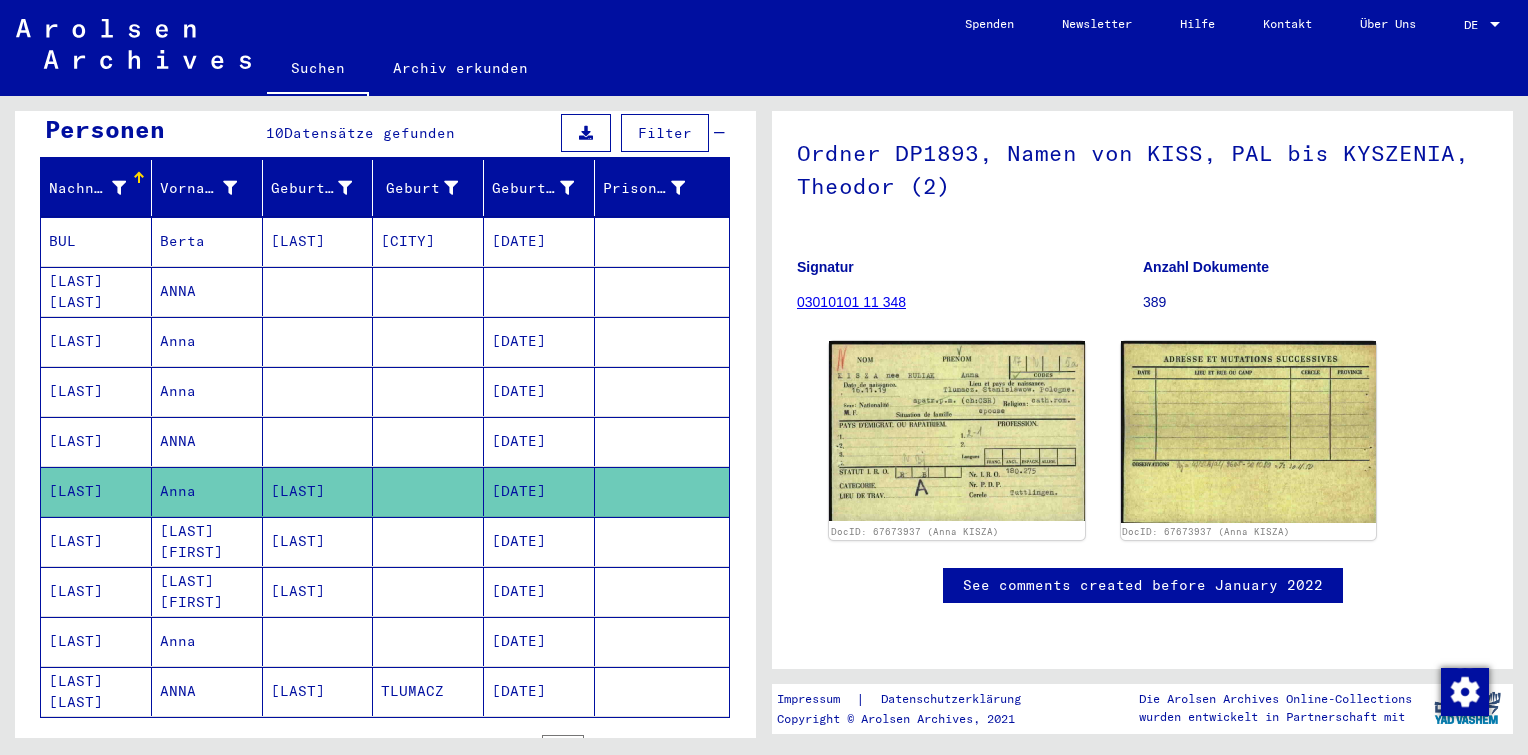 click at bounding box center [428, 591] 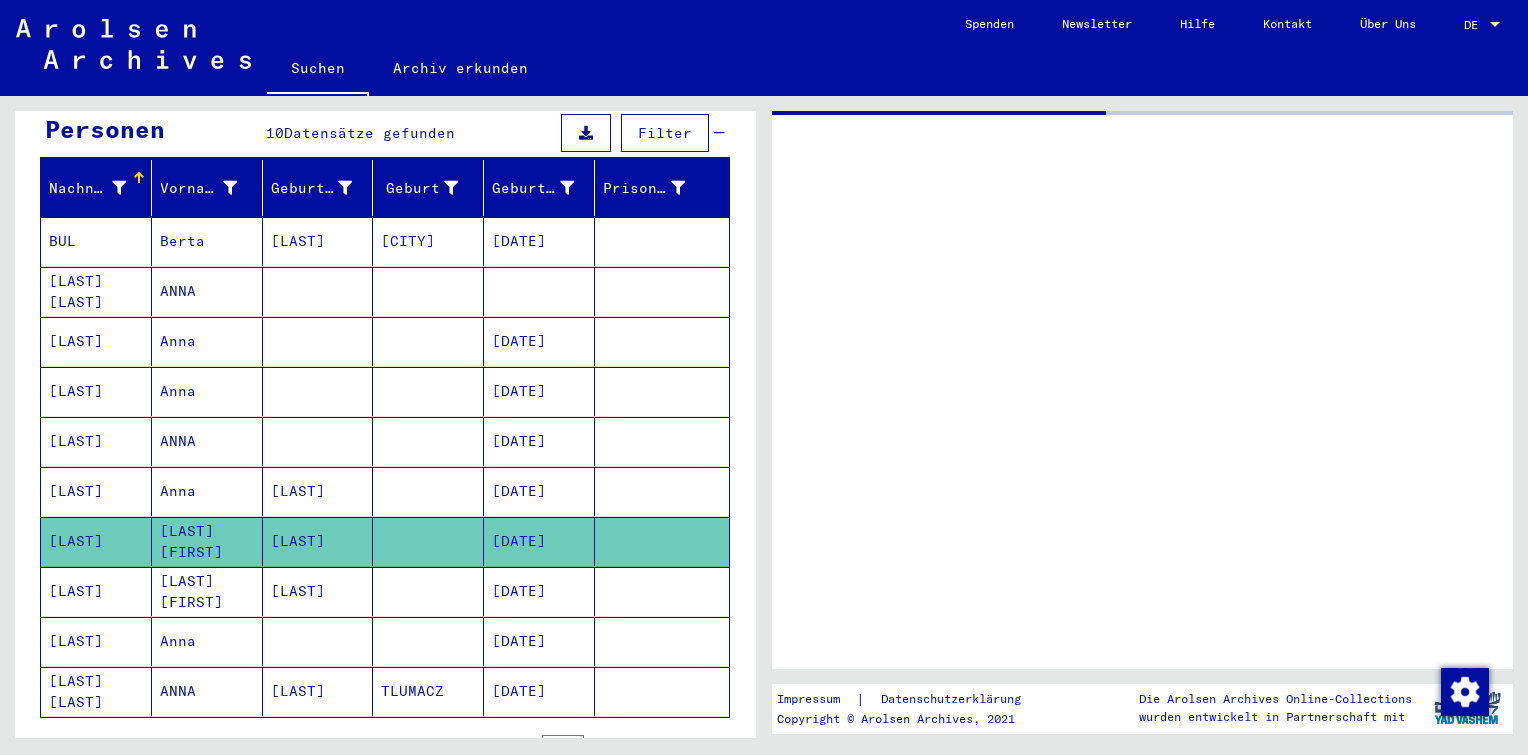 scroll, scrollTop: 0, scrollLeft: 0, axis: both 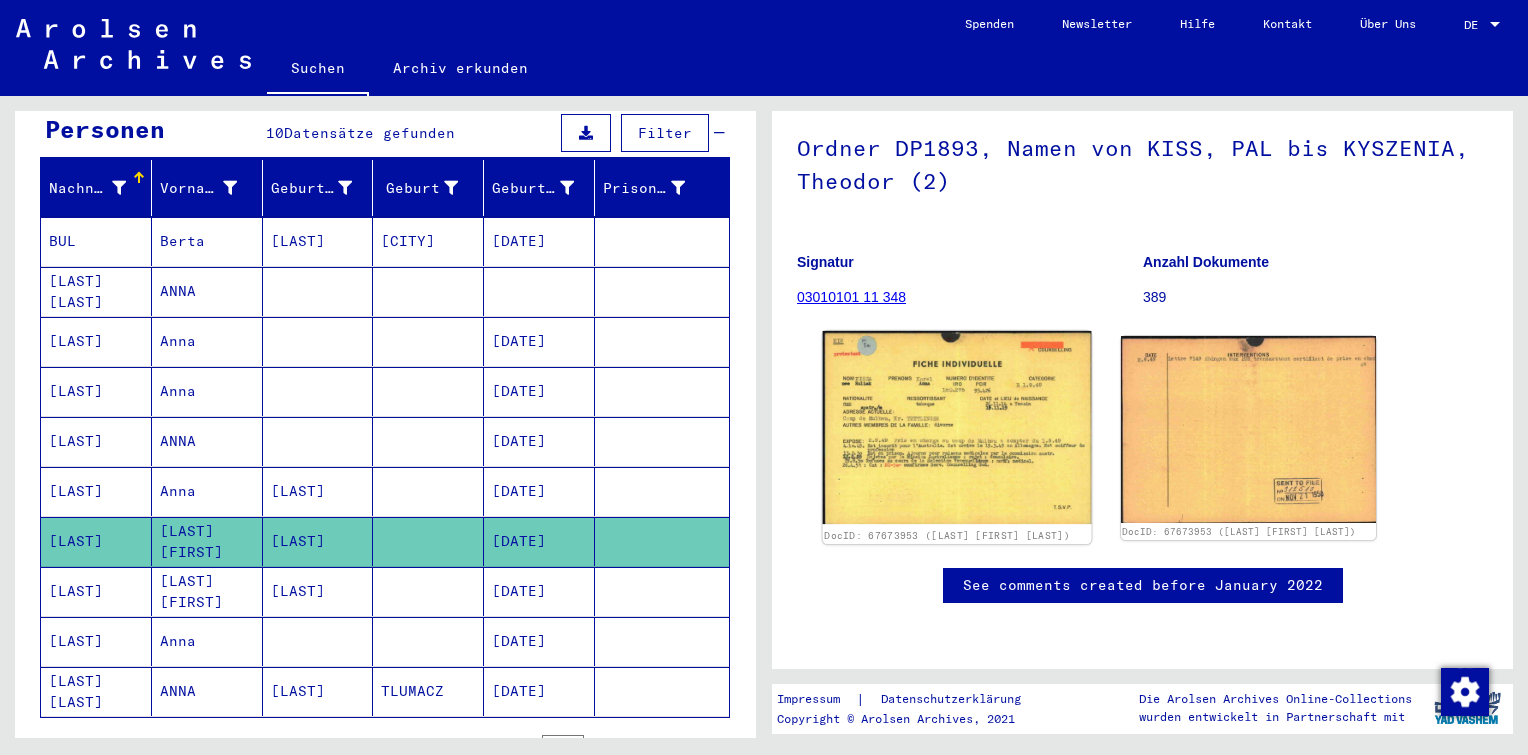 click 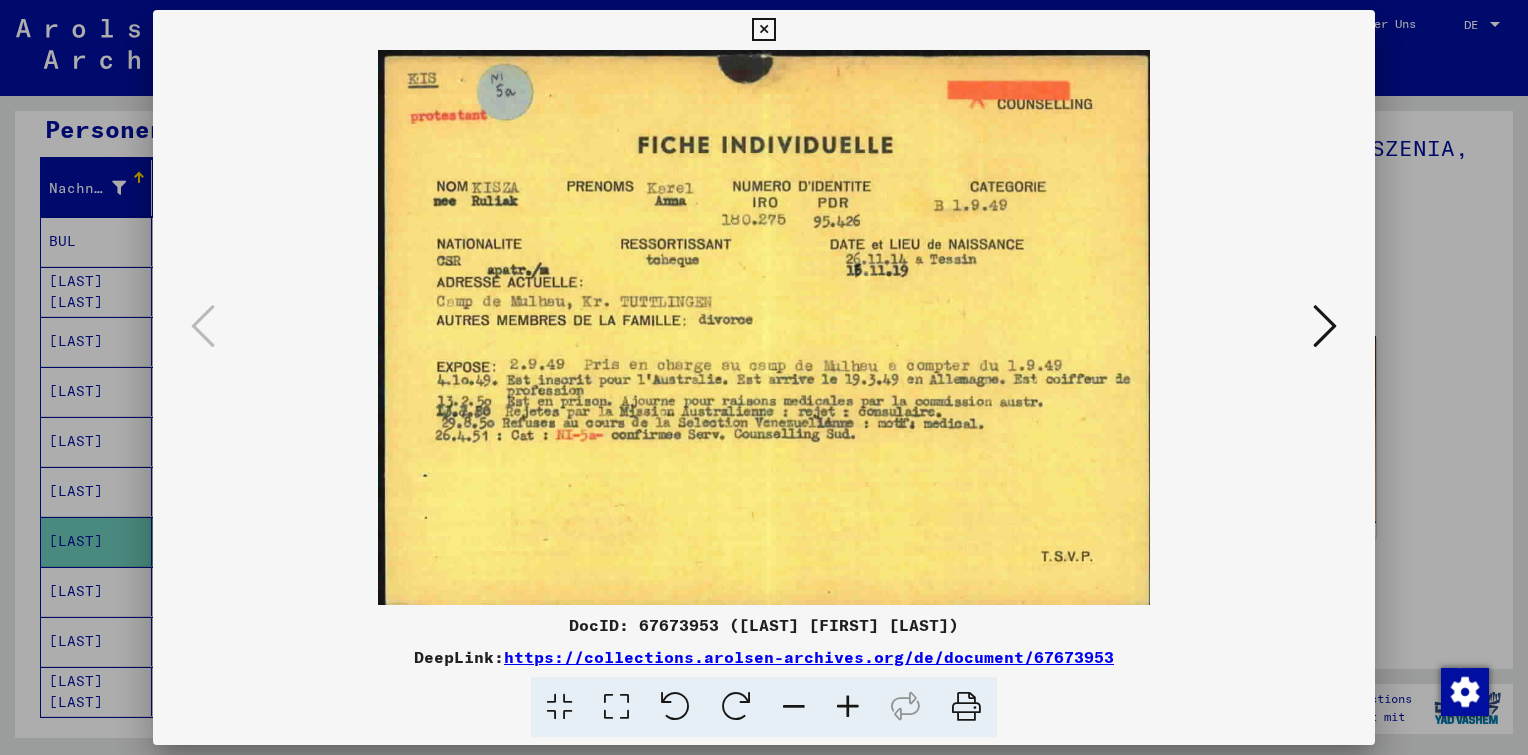 type 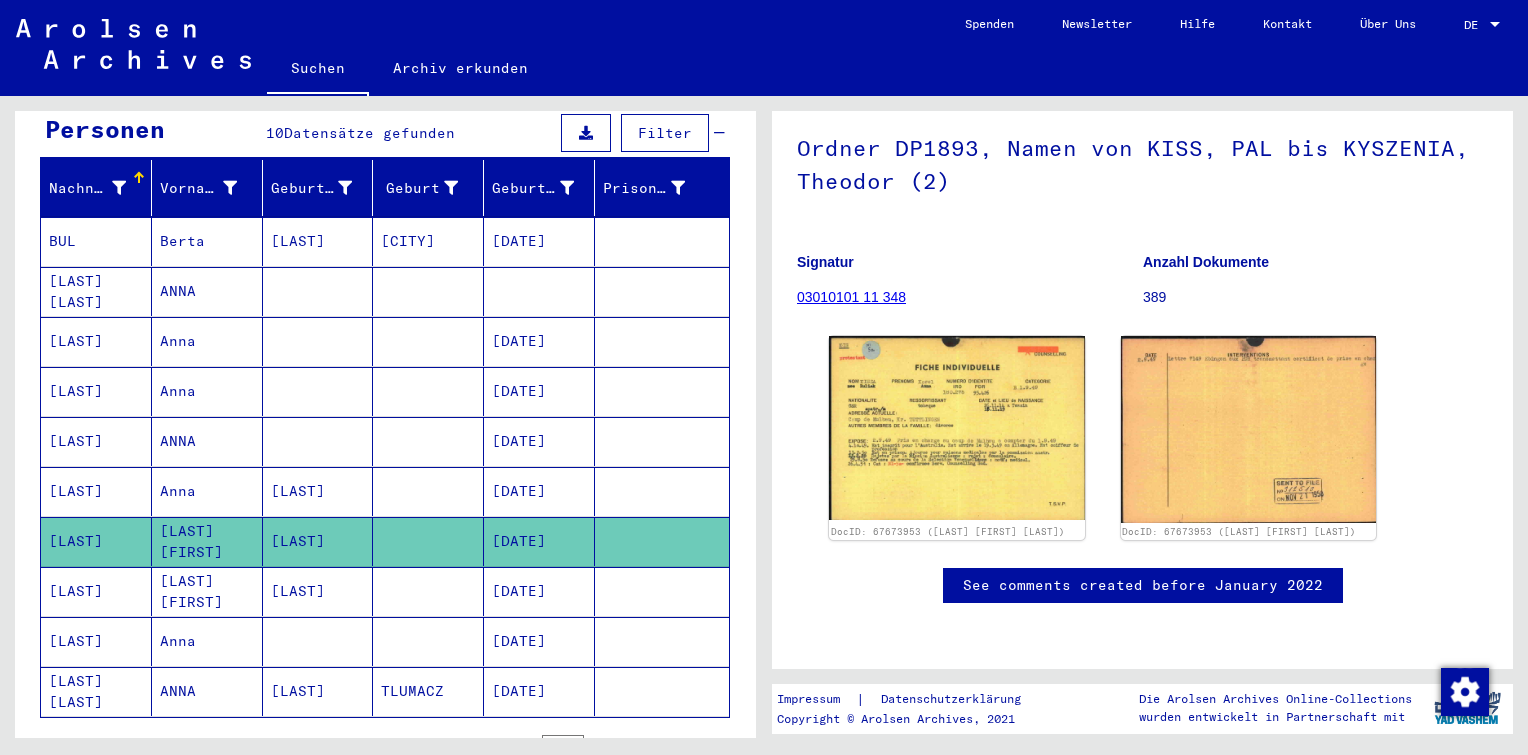 click on "[DATE]" at bounding box center (539, 641) 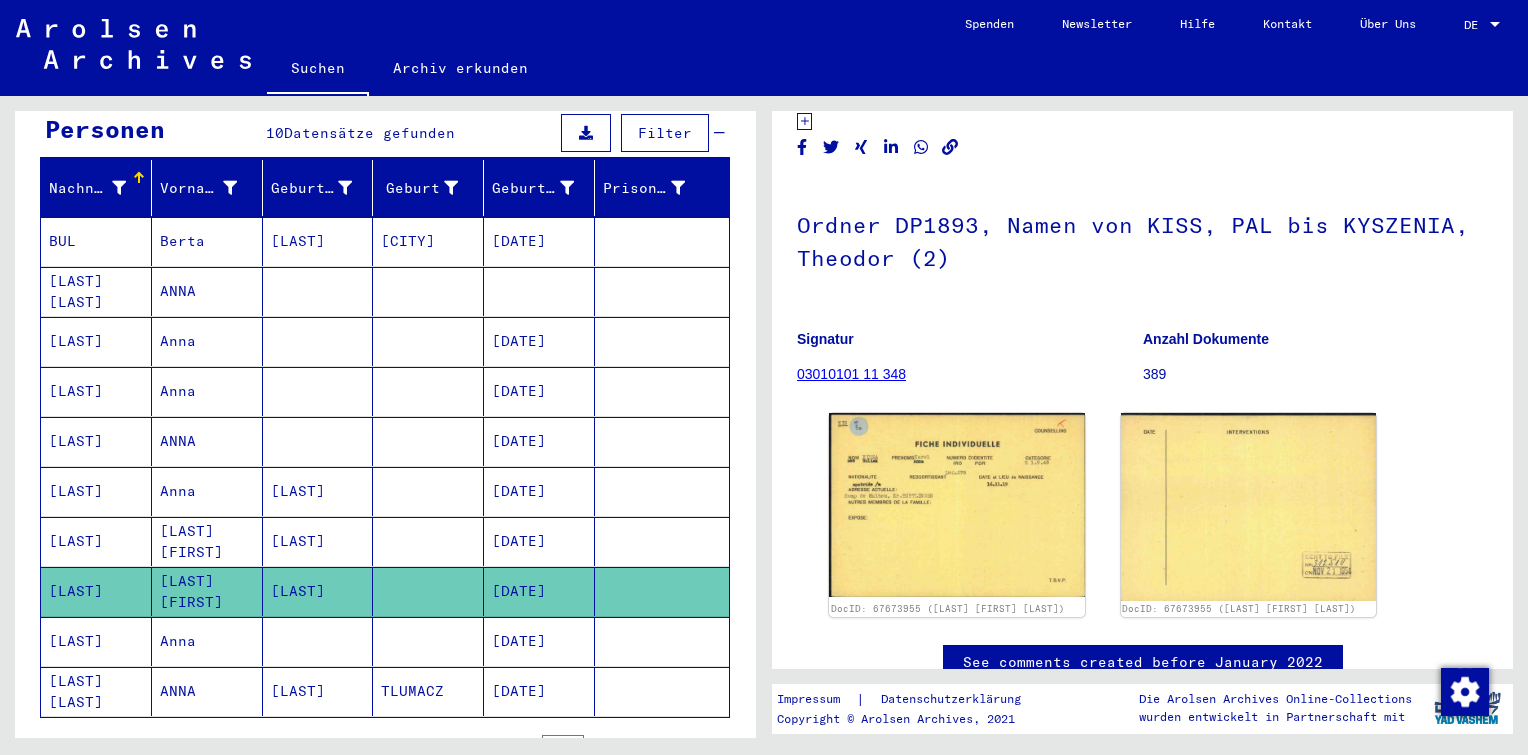 scroll, scrollTop: 172, scrollLeft: 0, axis: vertical 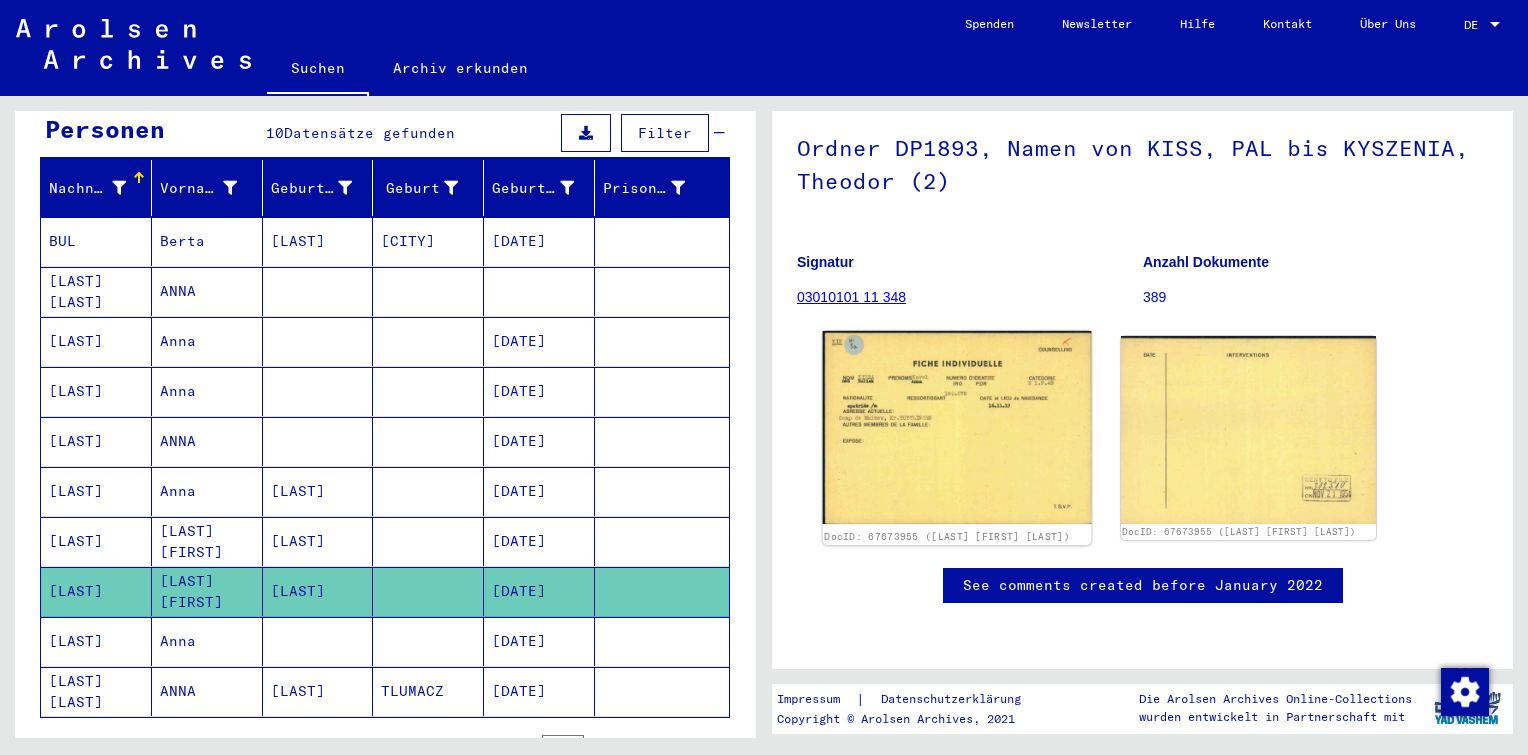 click 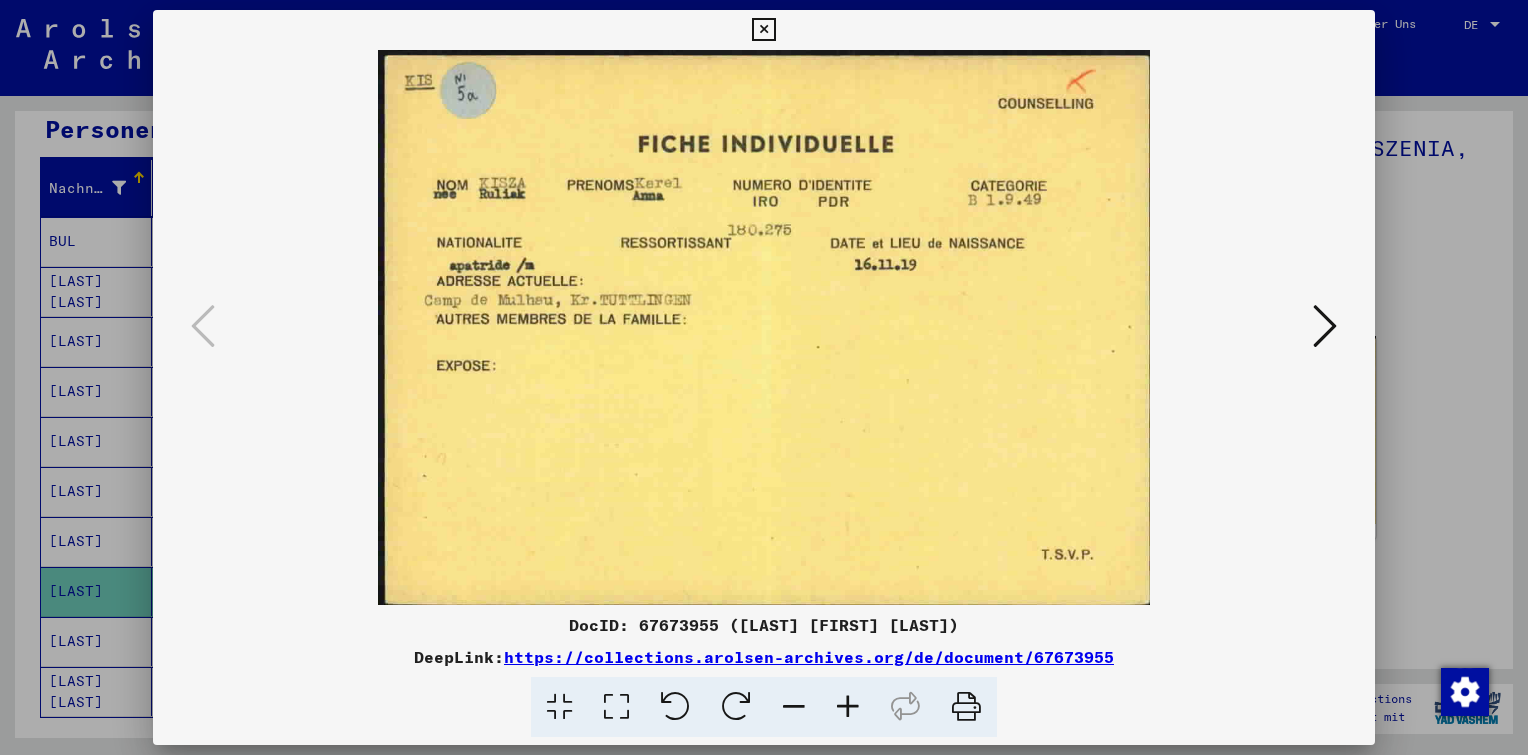 click at bounding box center [763, 30] 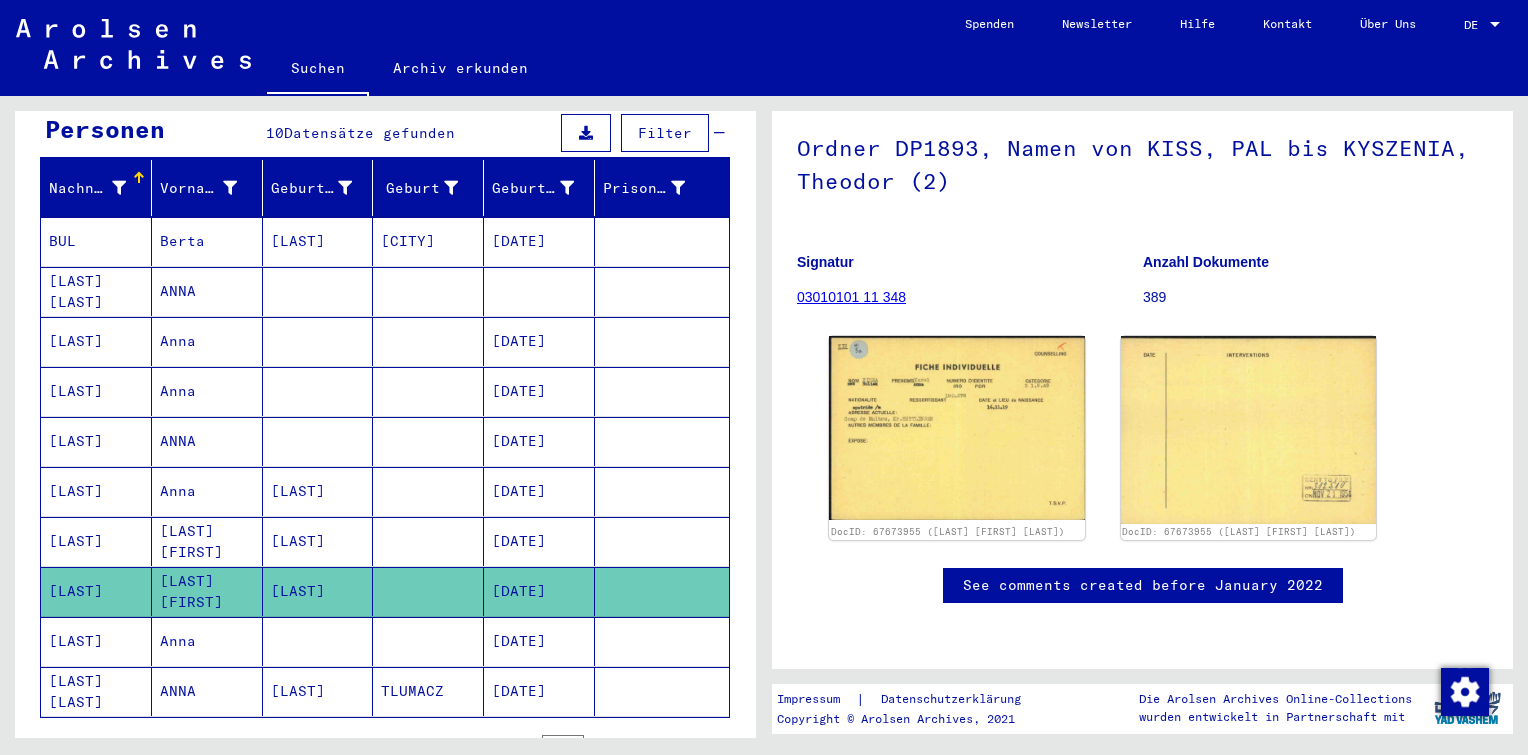 click at bounding box center [428, 691] 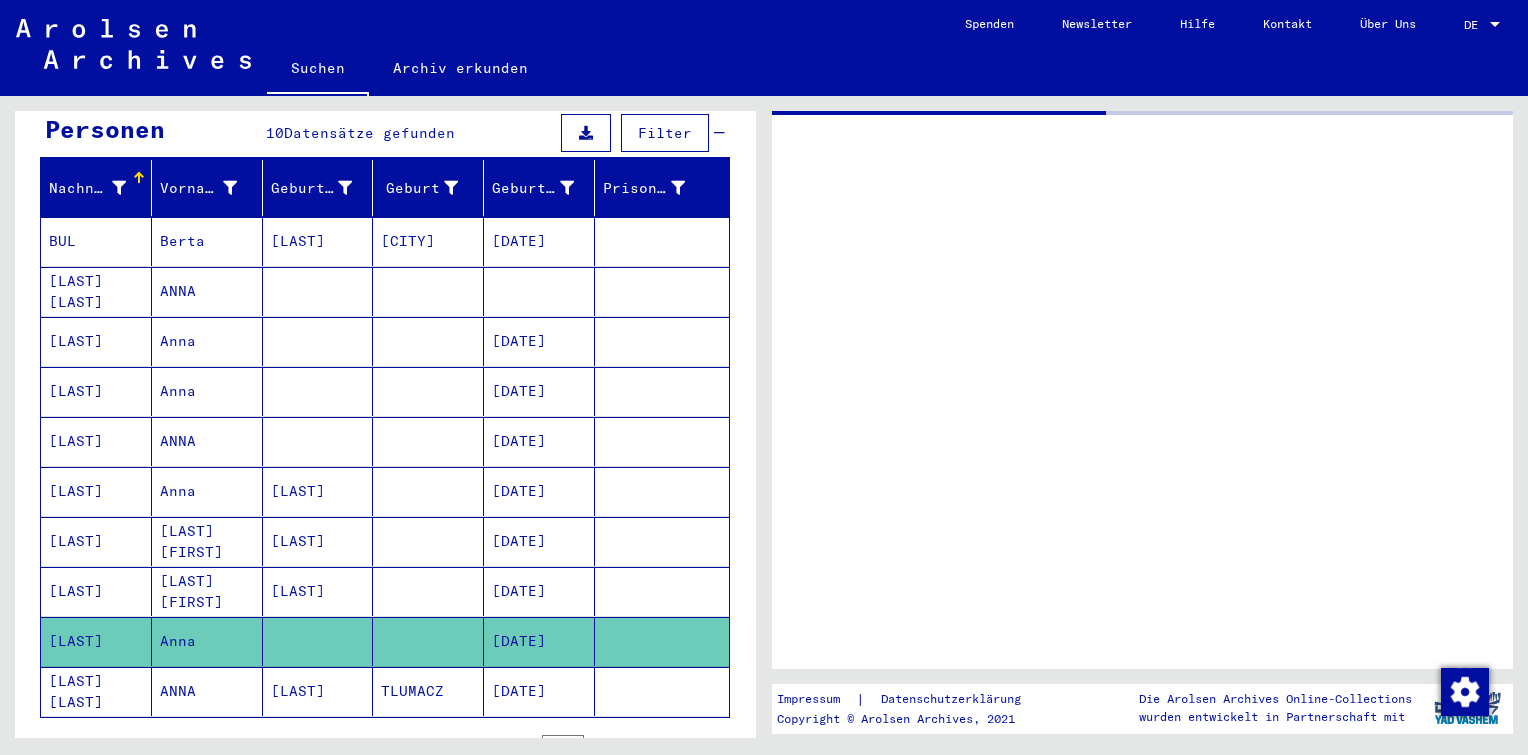 scroll, scrollTop: 0, scrollLeft: 0, axis: both 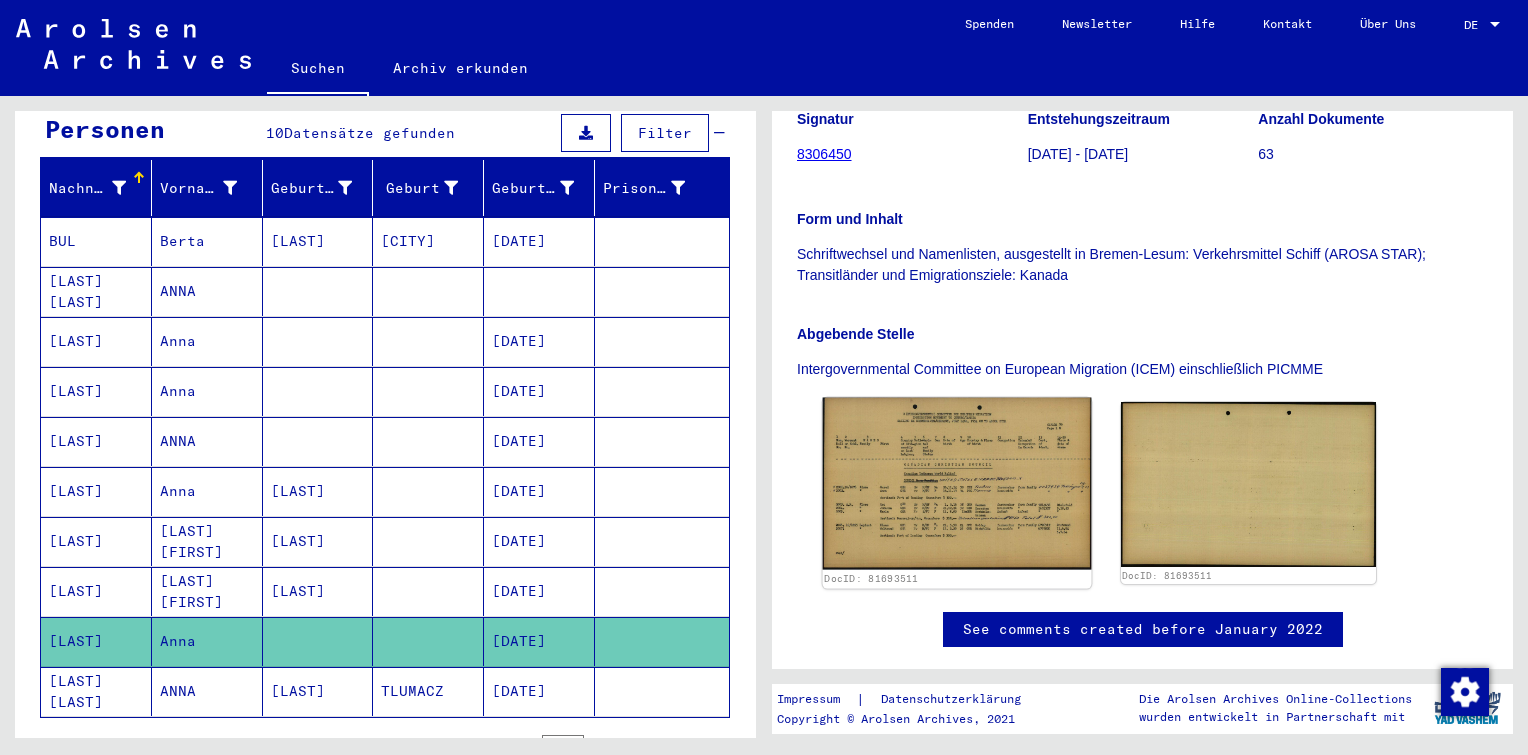 click 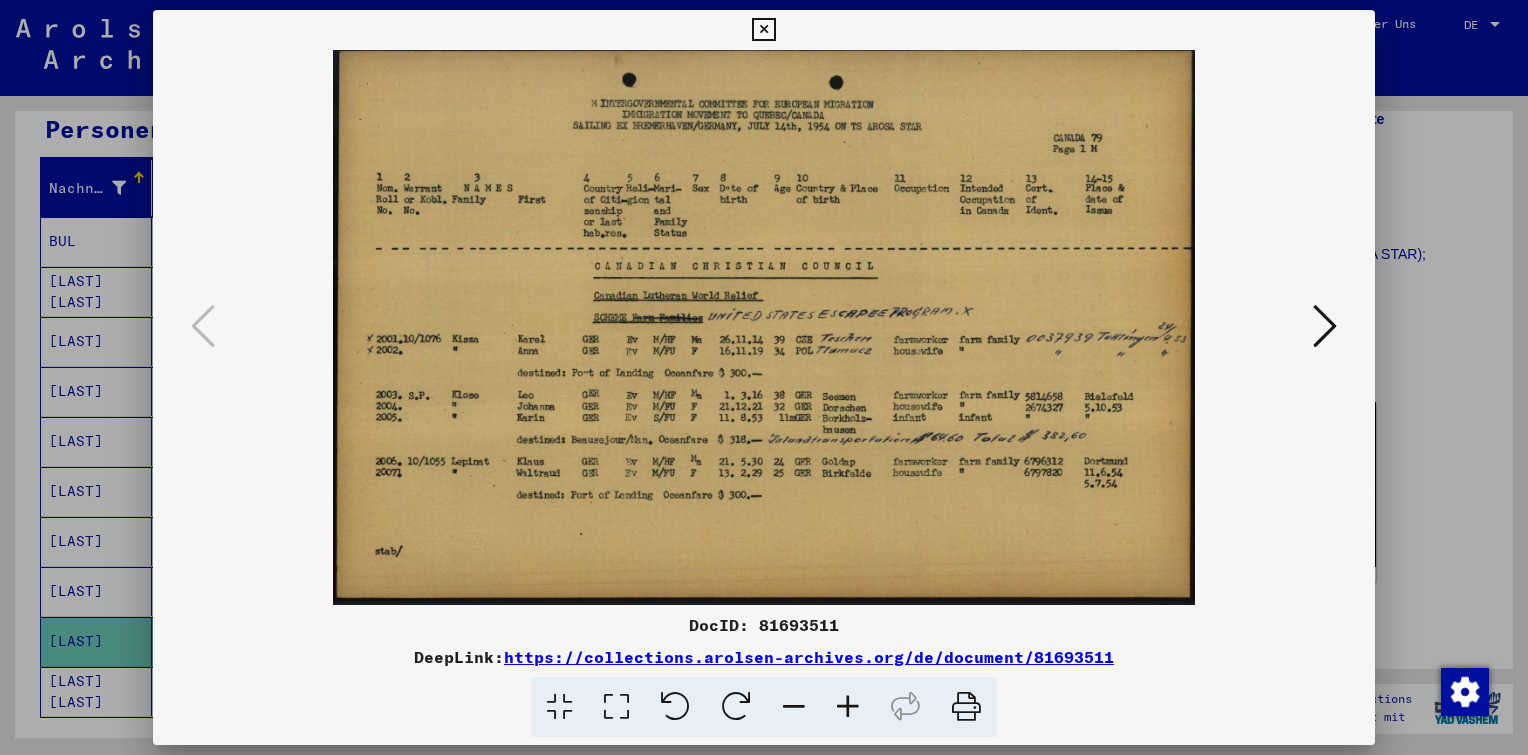 drag, startPoint x: 844, startPoint y: 630, endPoint x: 760, endPoint y: 628, distance: 84.0238 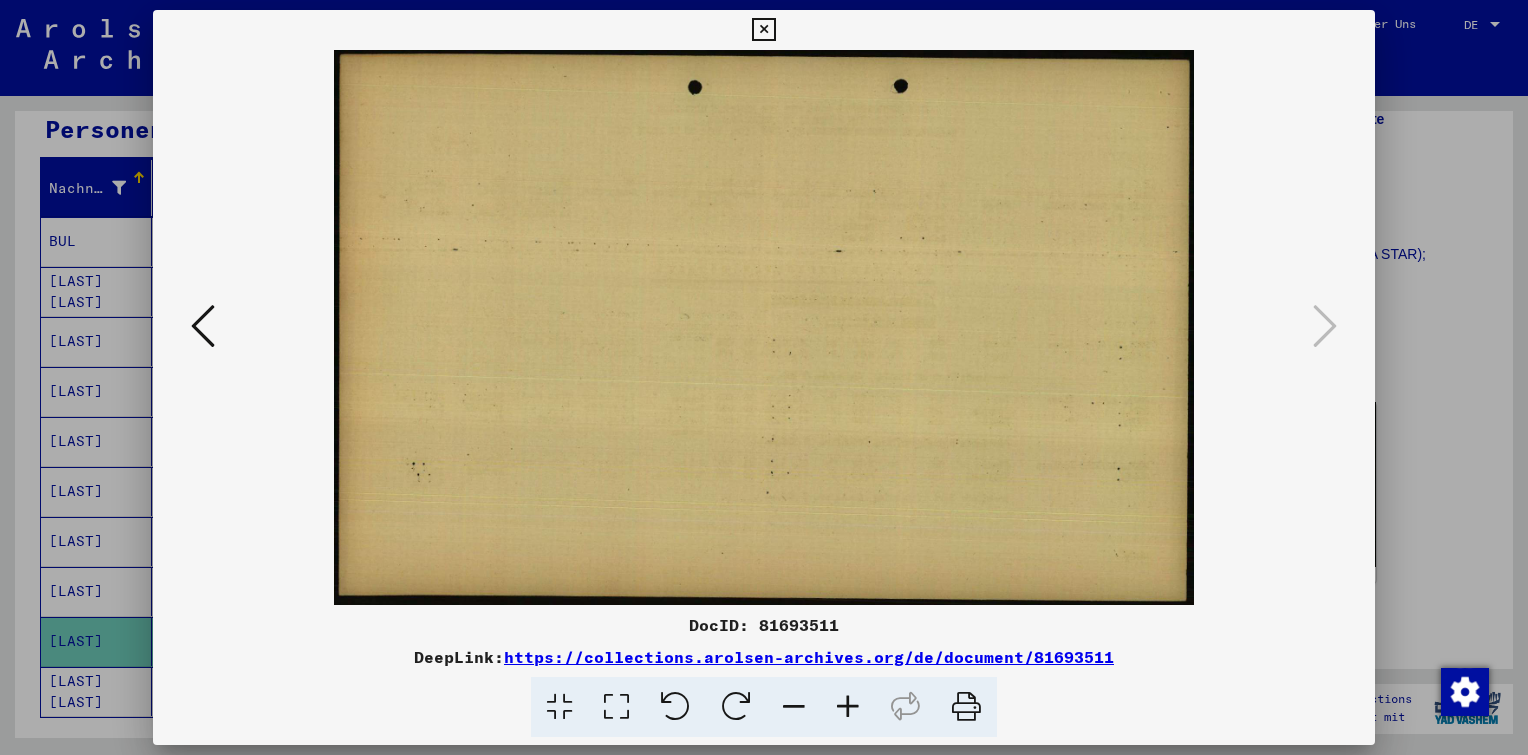 copy on "81693511" 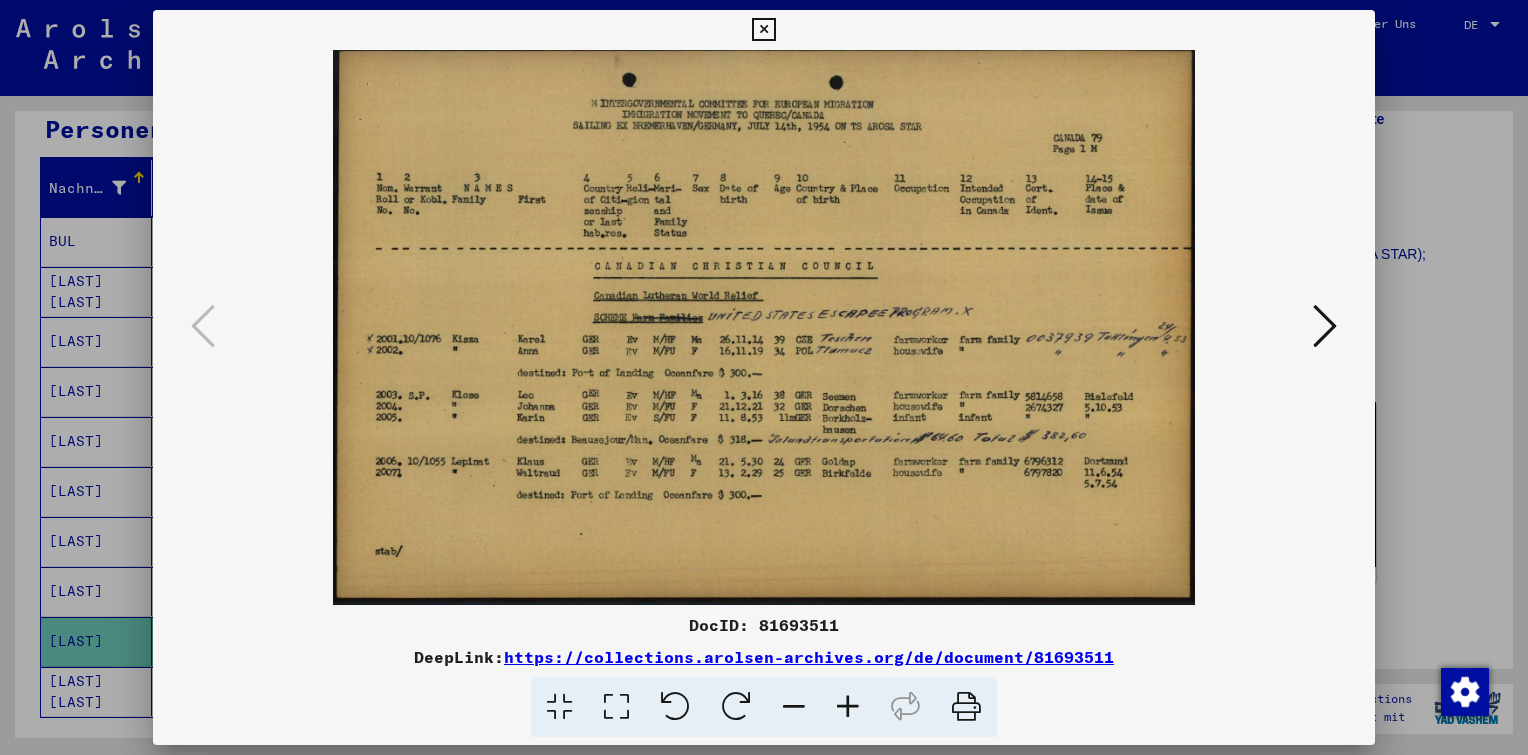 click at bounding box center [848, 707] 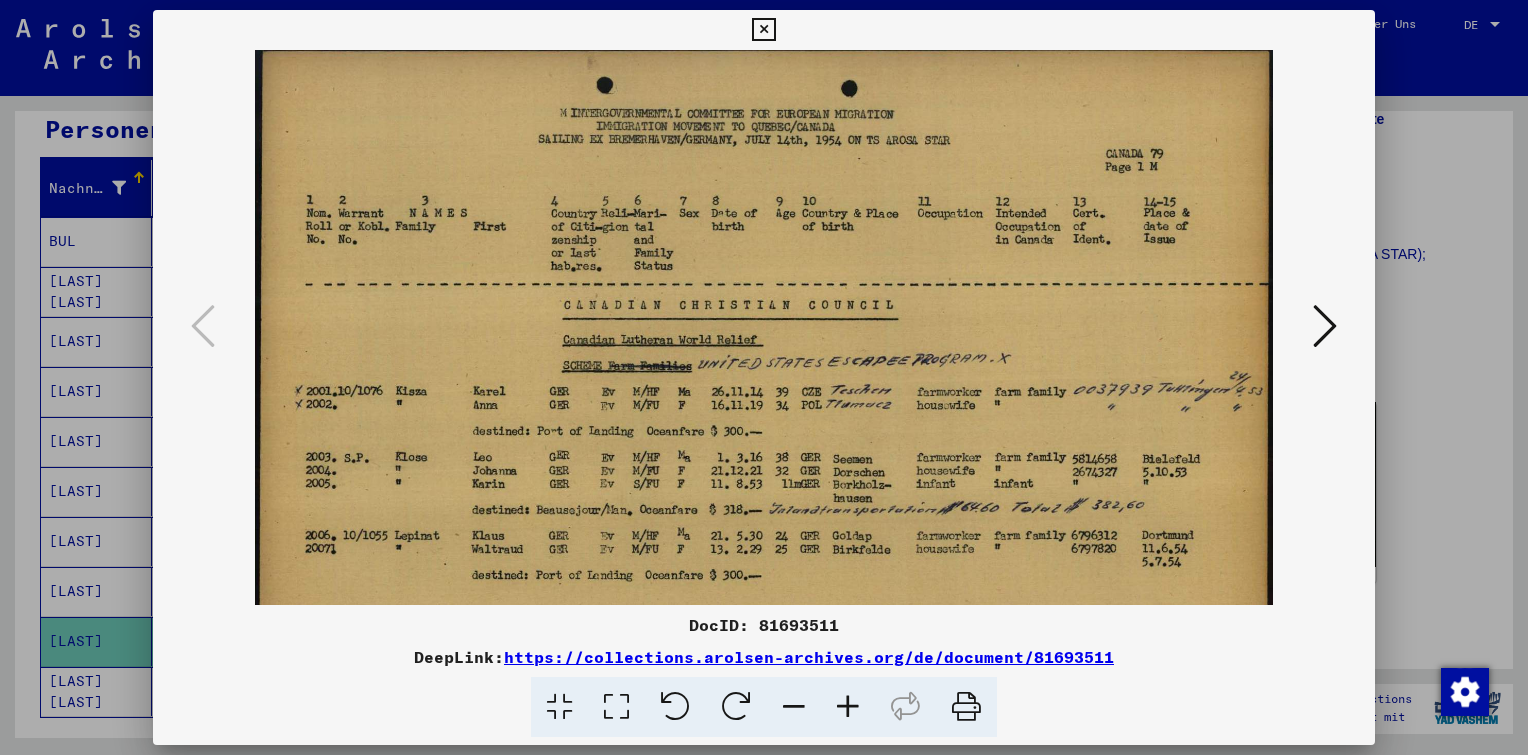 click at bounding box center (848, 707) 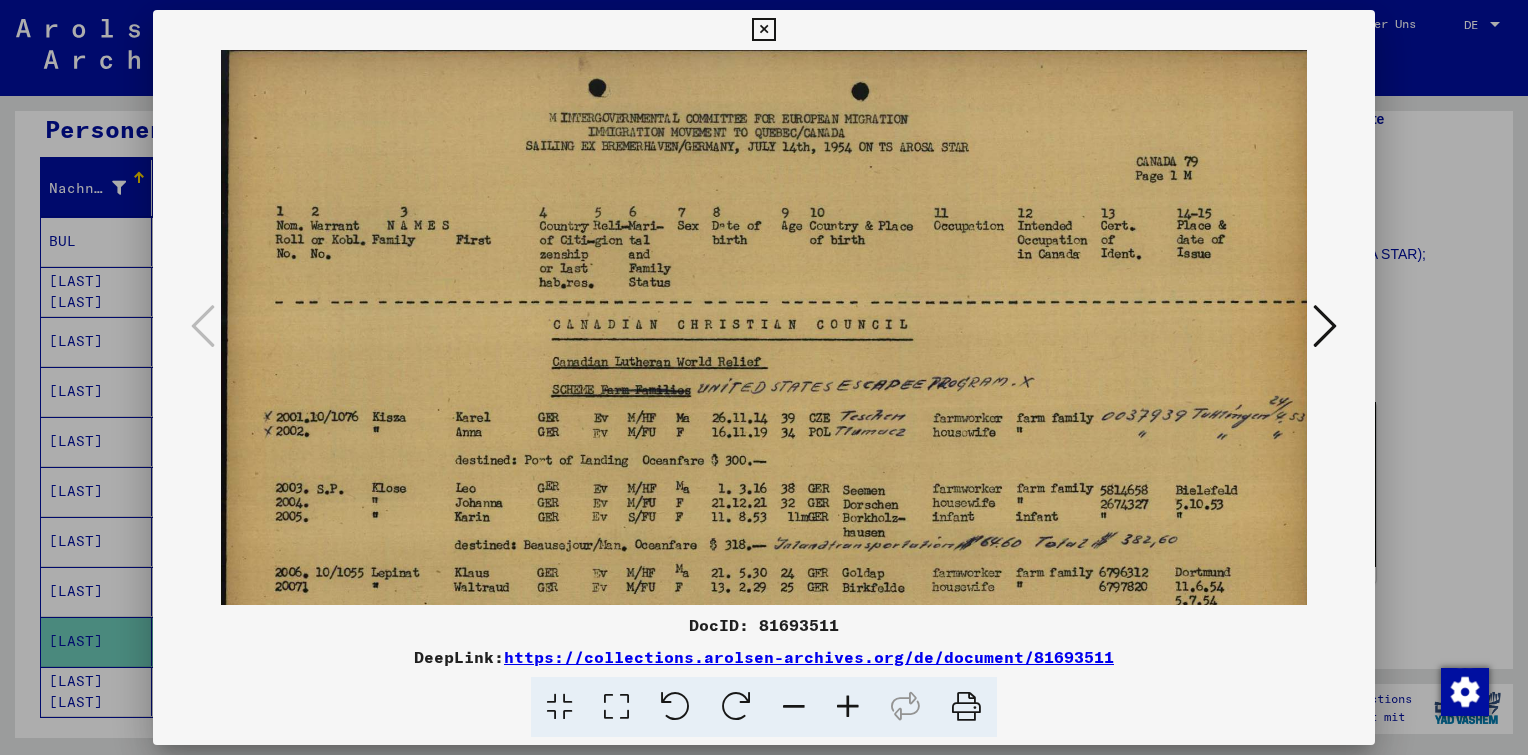 click at bounding box center (848, 707) 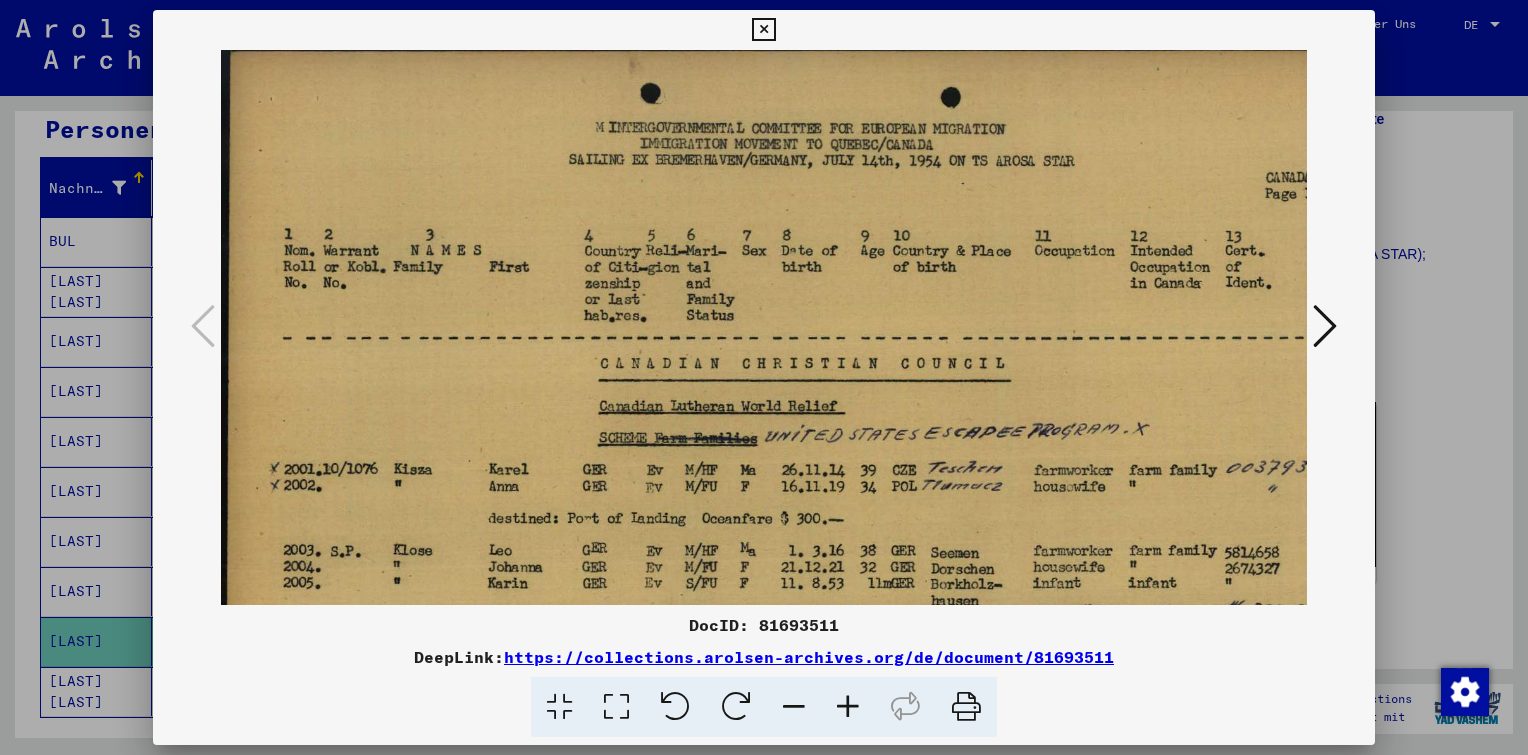 click at bounding box center (848, 707) 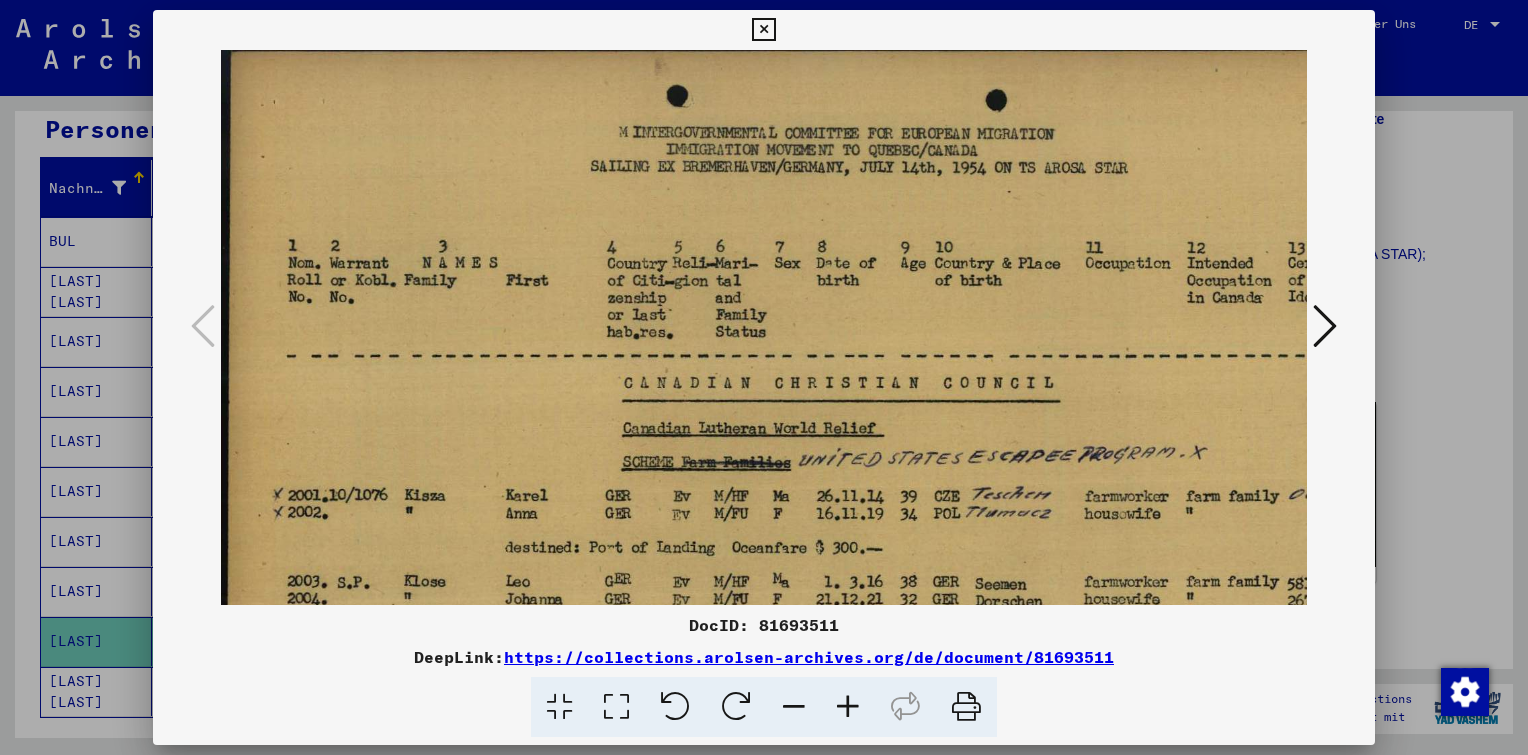 click at bounding box center (848, 707) 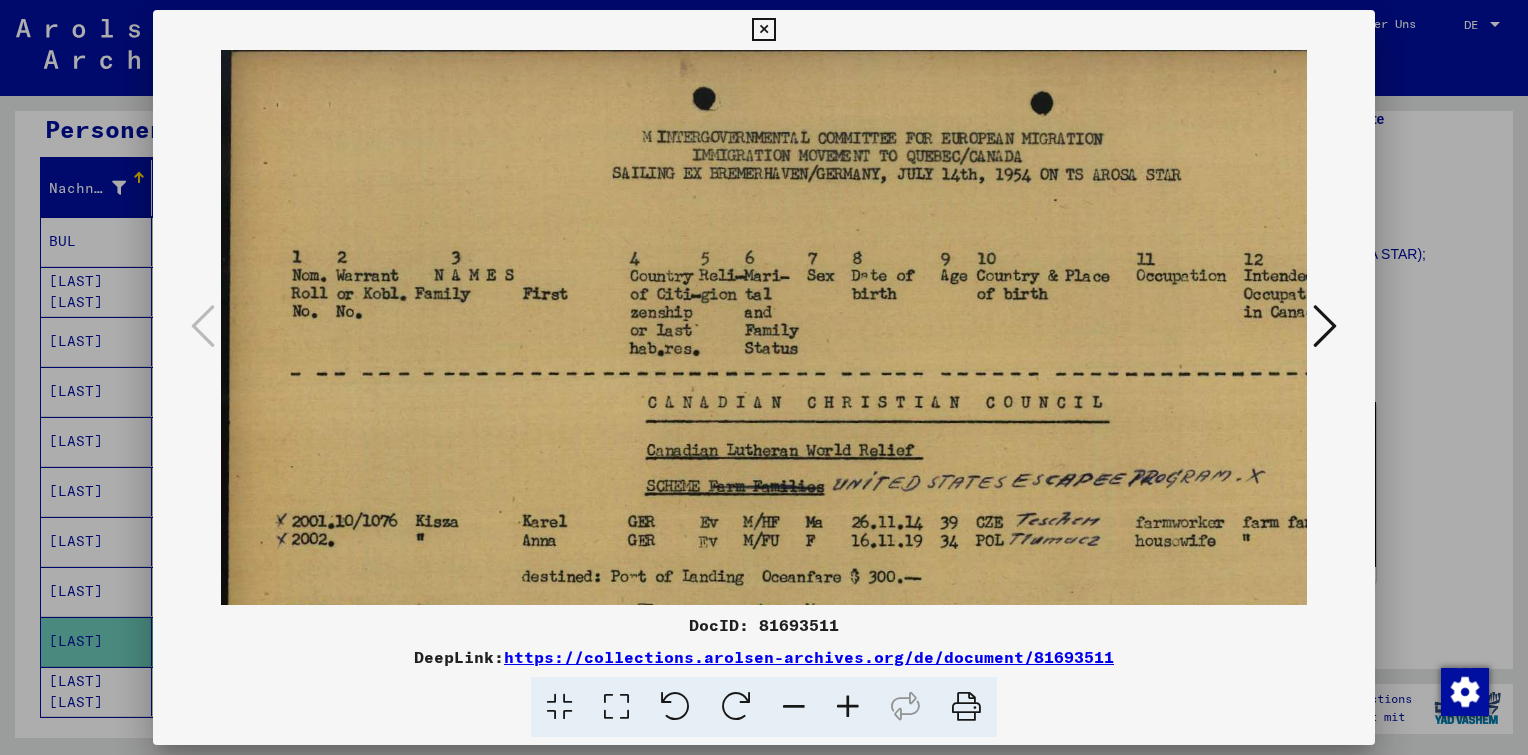 click at bounding box center (848, 707) 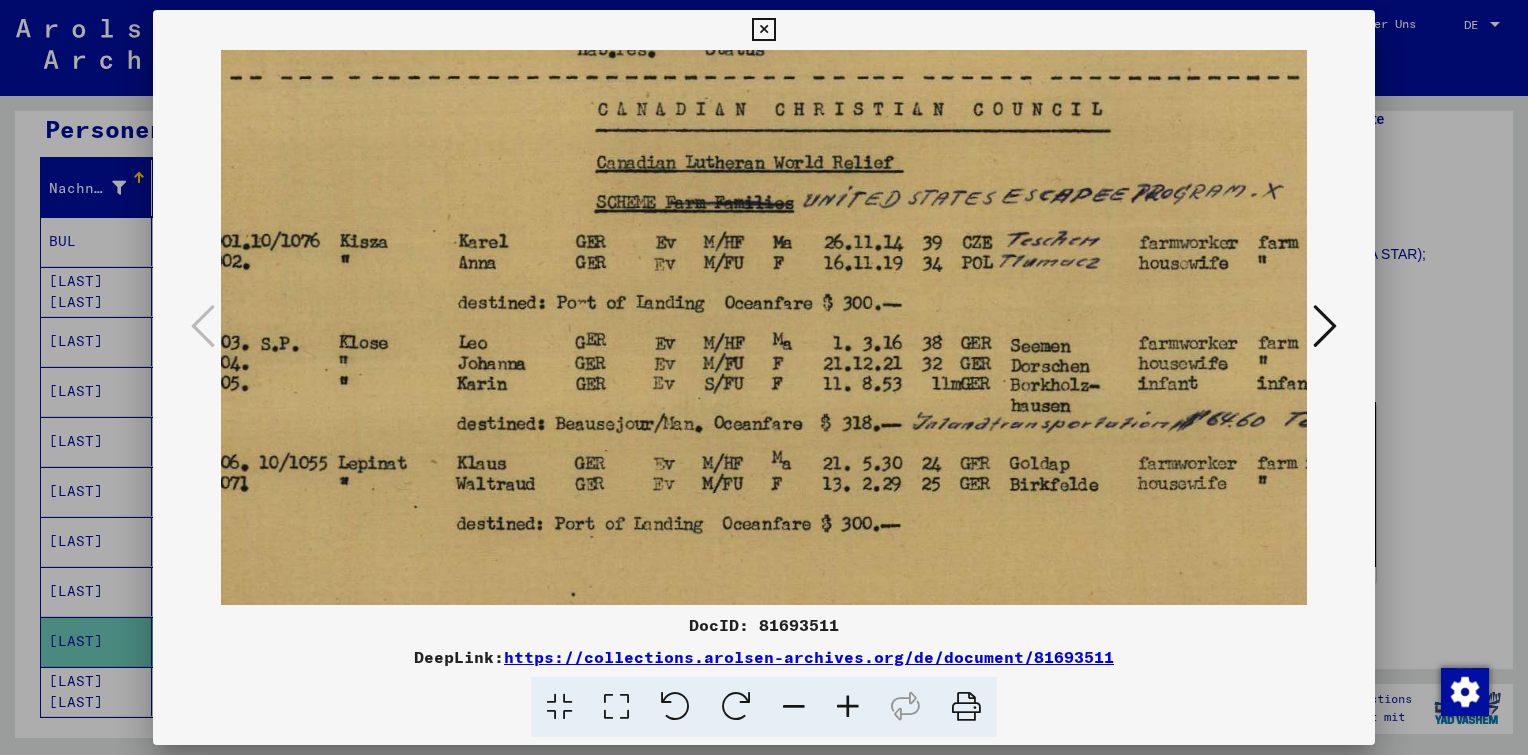 drag, startPoint x: 777, startPoint y: 384, endPoint x: 716, endPoint y: 96, distance: 294.3892 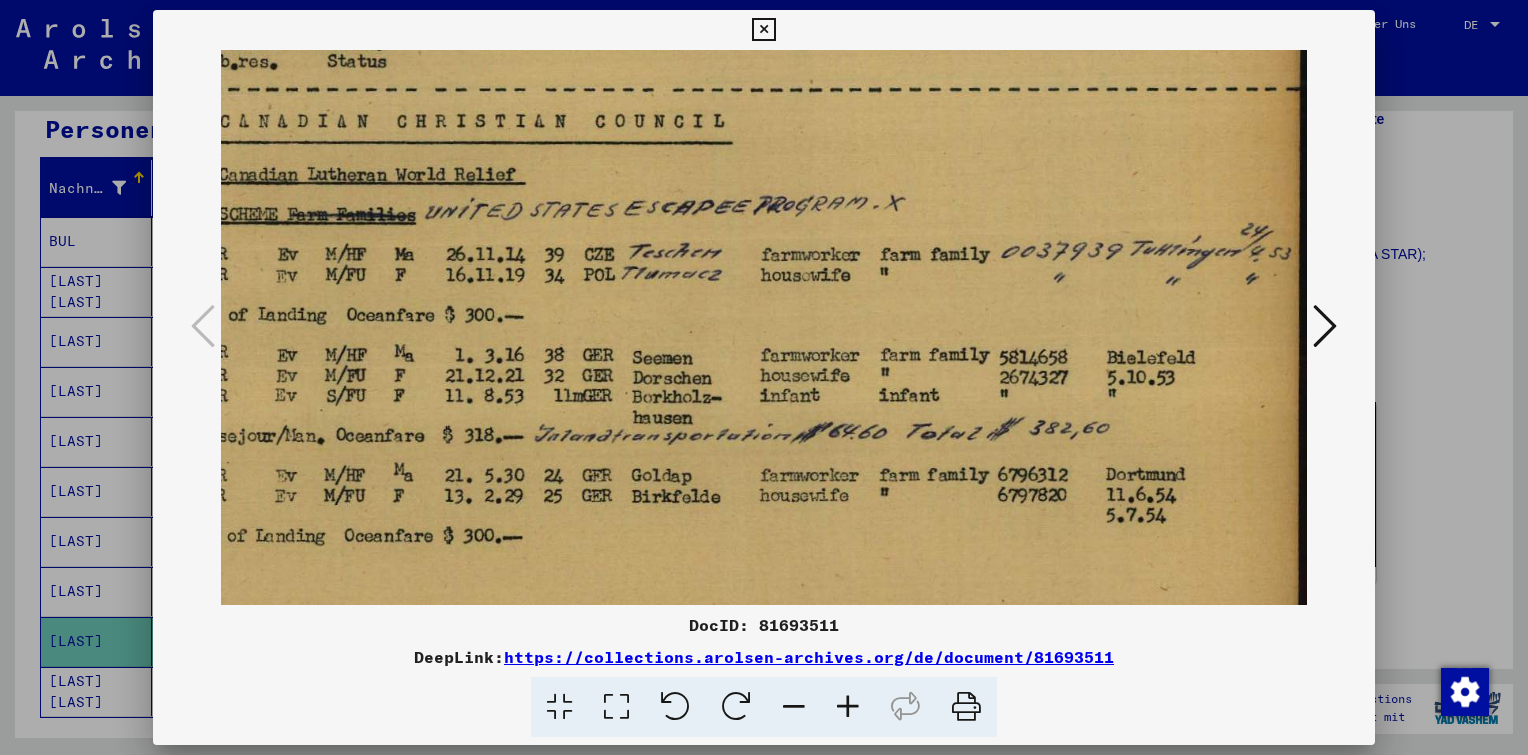 scroll, scrollTop: 320, scrollLeft: 475, axis: both 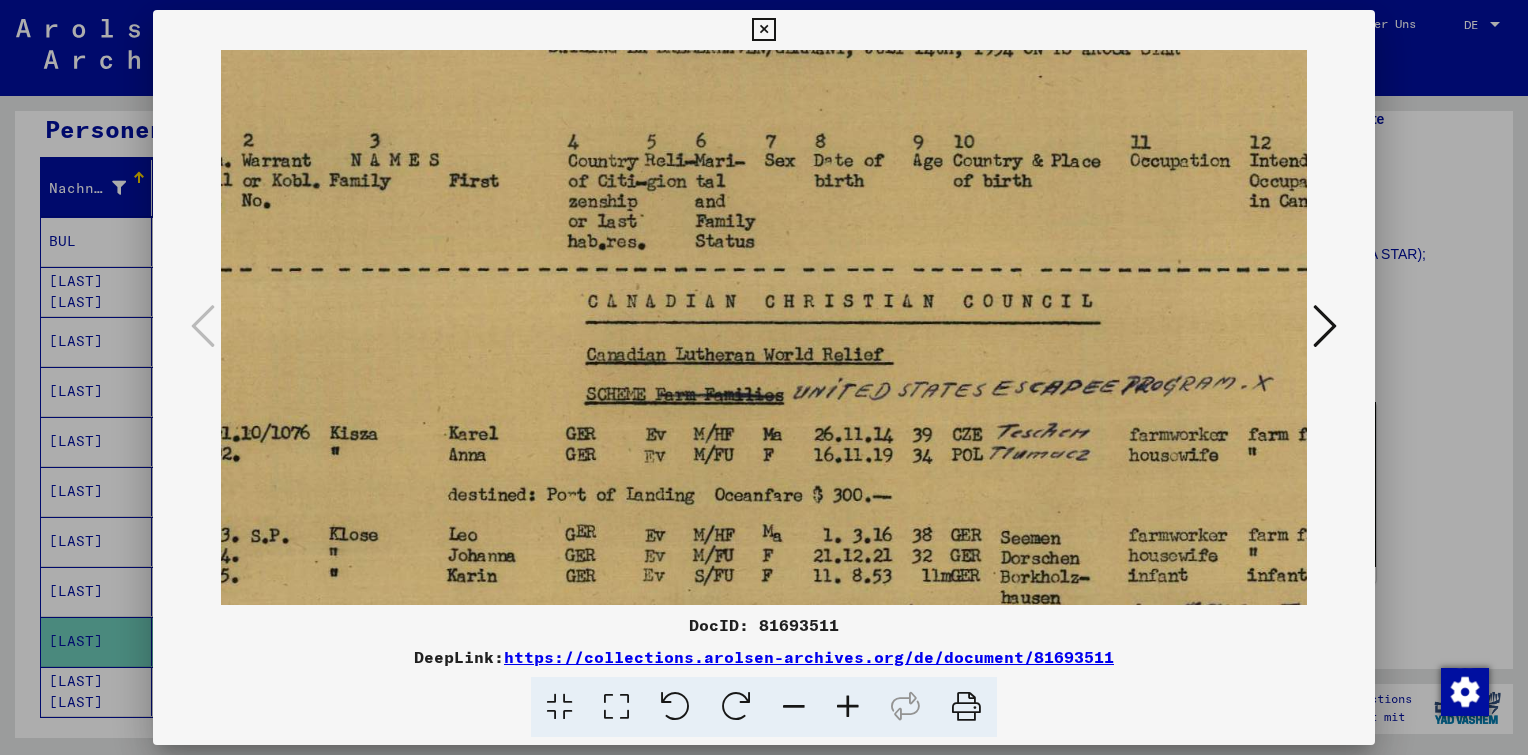 drag, startPoint x: 547, startPoint y: 234, endPoint x: 940, endPoint y: 412, distance: 431.43134 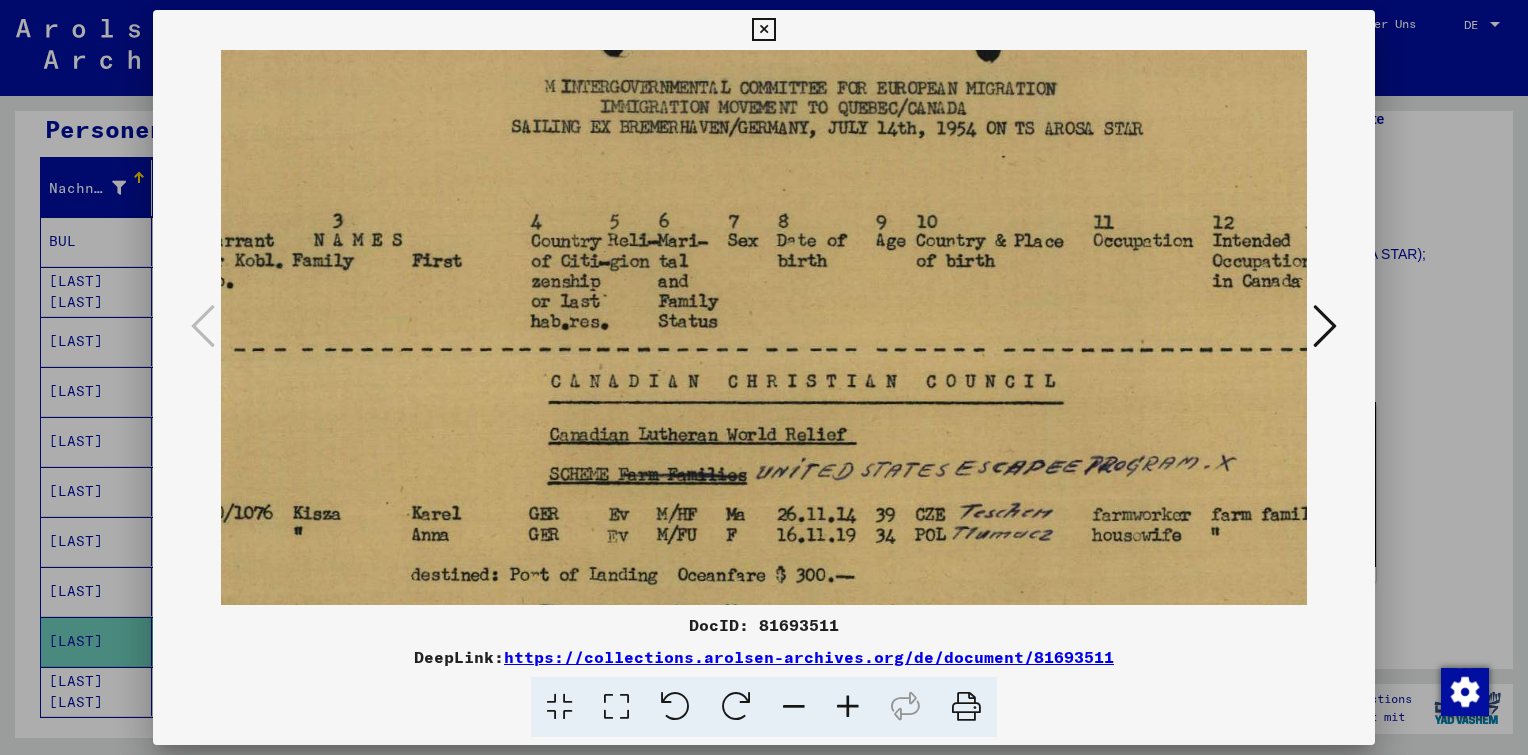 scroll, scrollTop: 60, scrollLeft: 144, axis: both 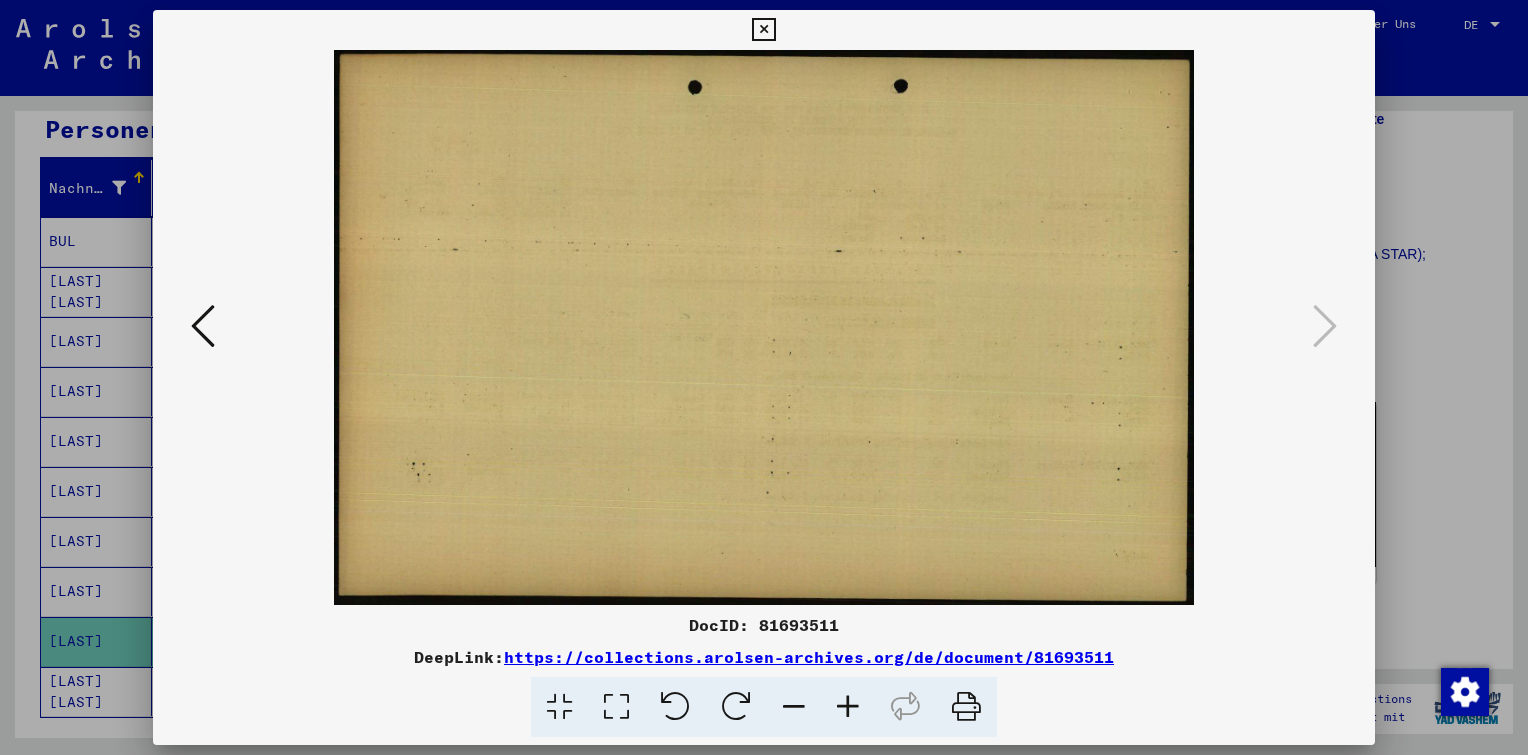 click at bounding box center (763, 30) 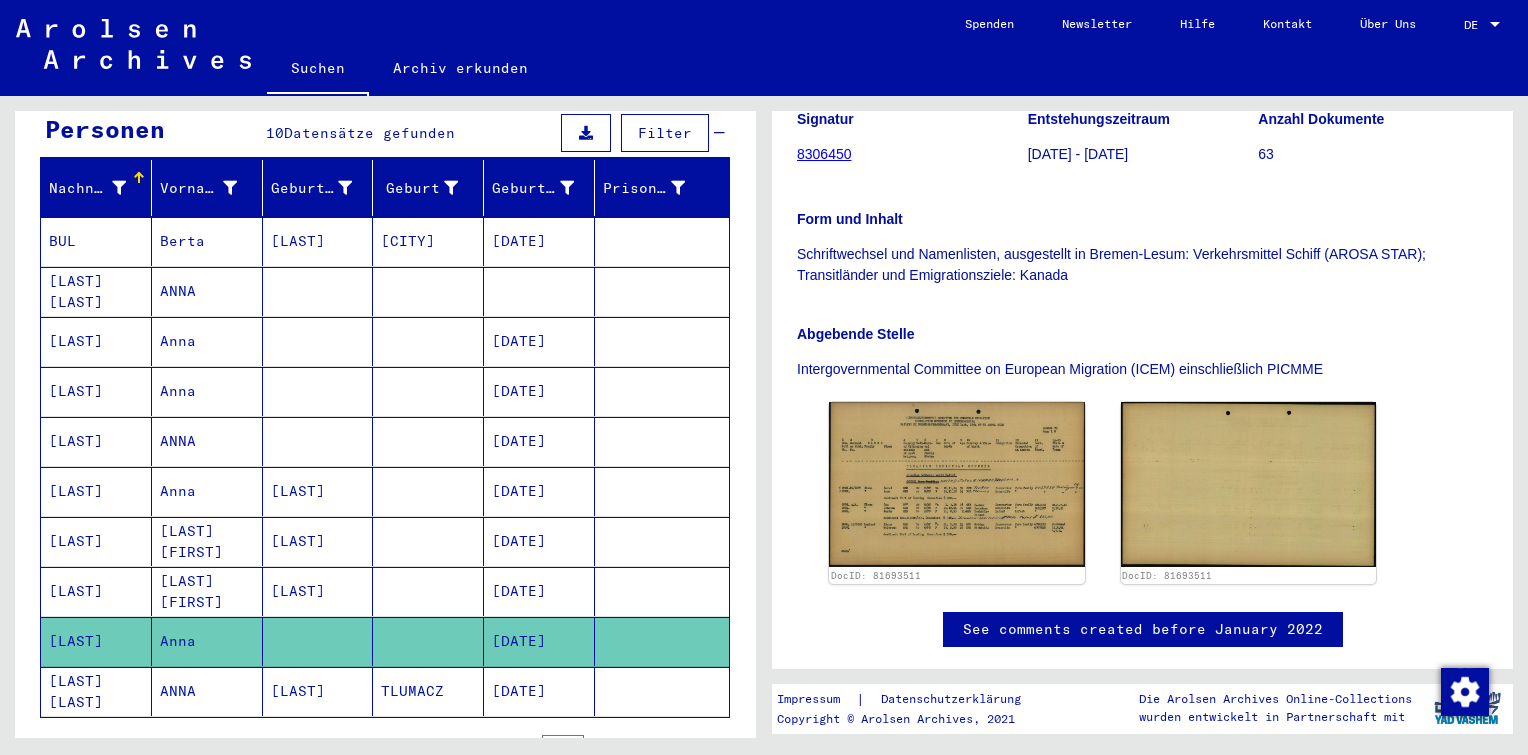 click on "[DATE]" 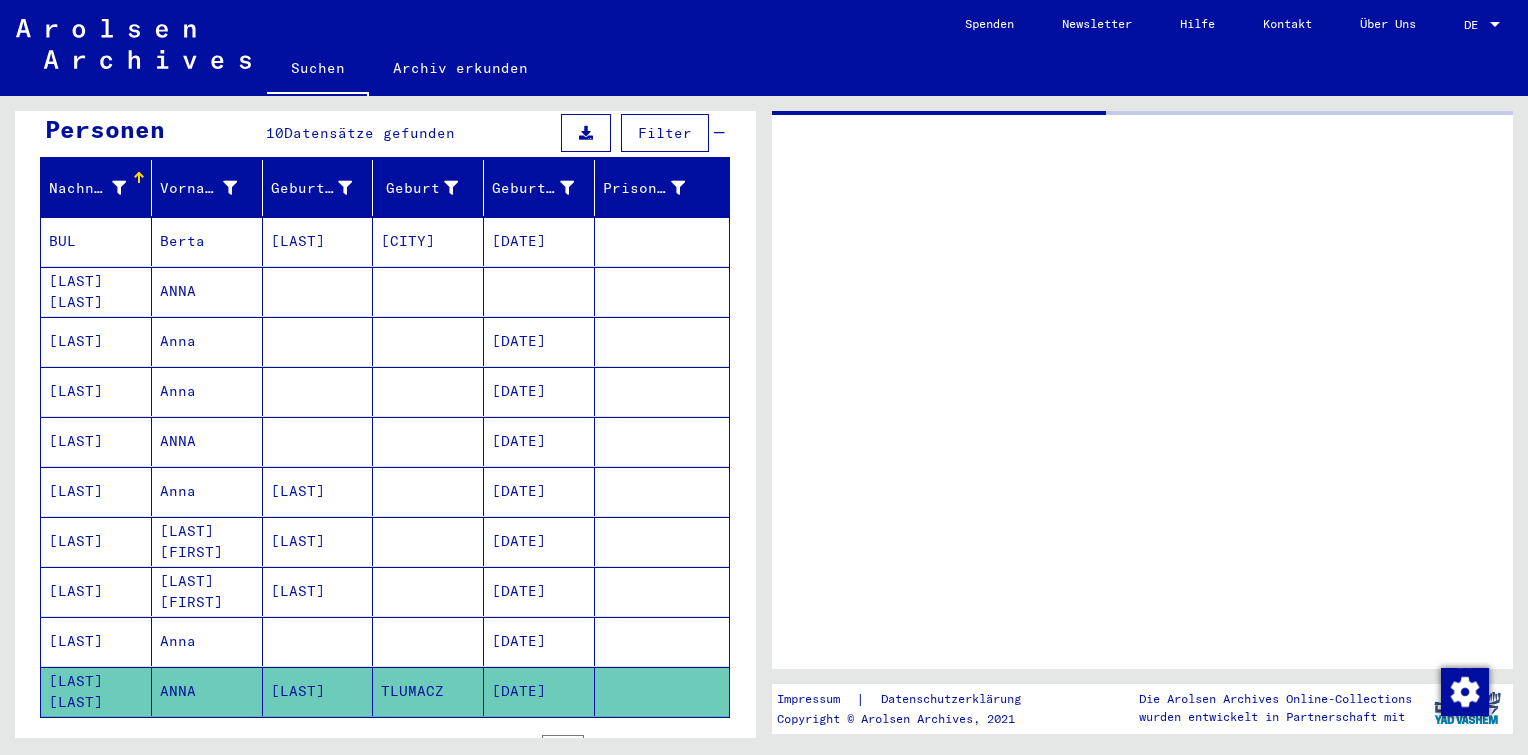 scroll, scrollTop: 0, scrollLeft: 0, axis: both 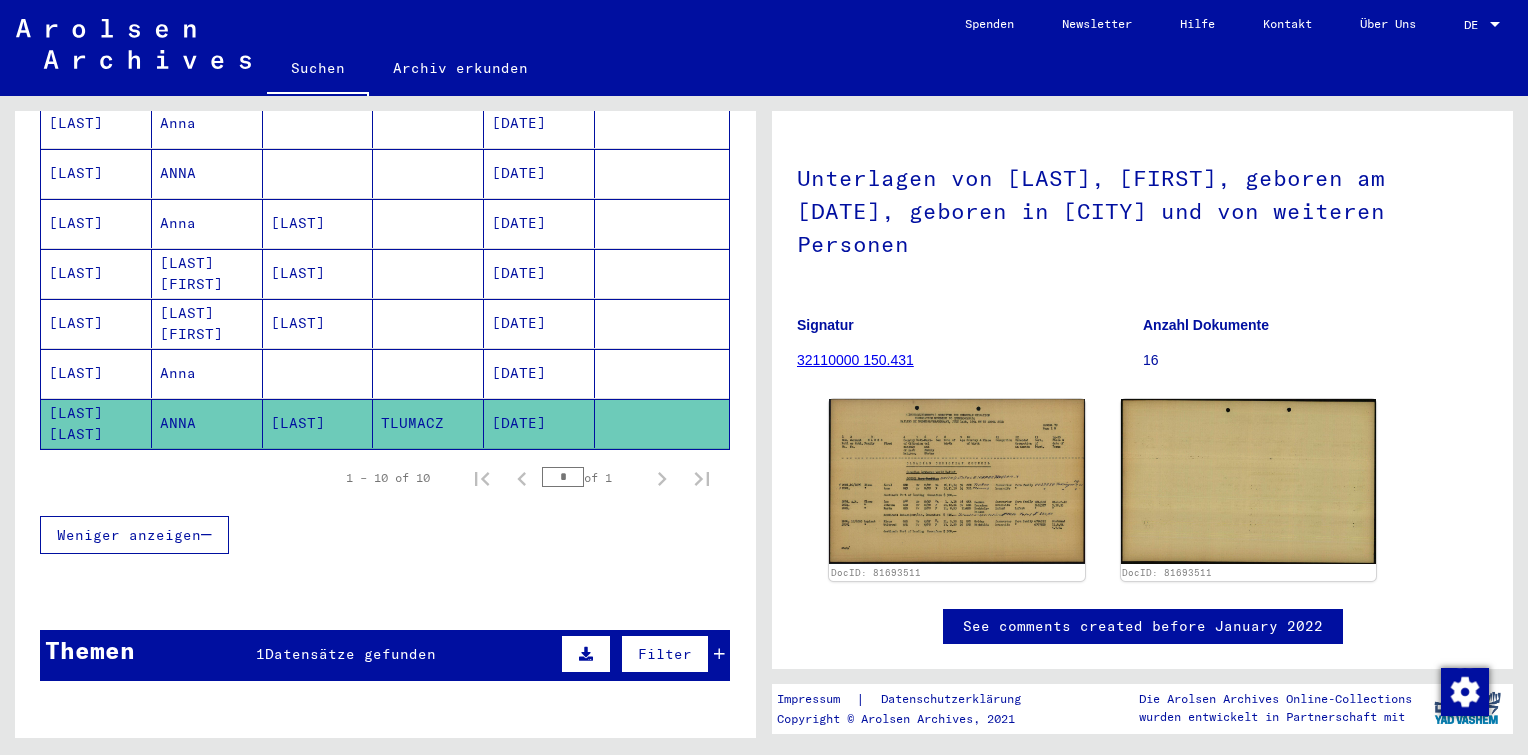 click on "[DATE]" at bounding box center (539, 423) 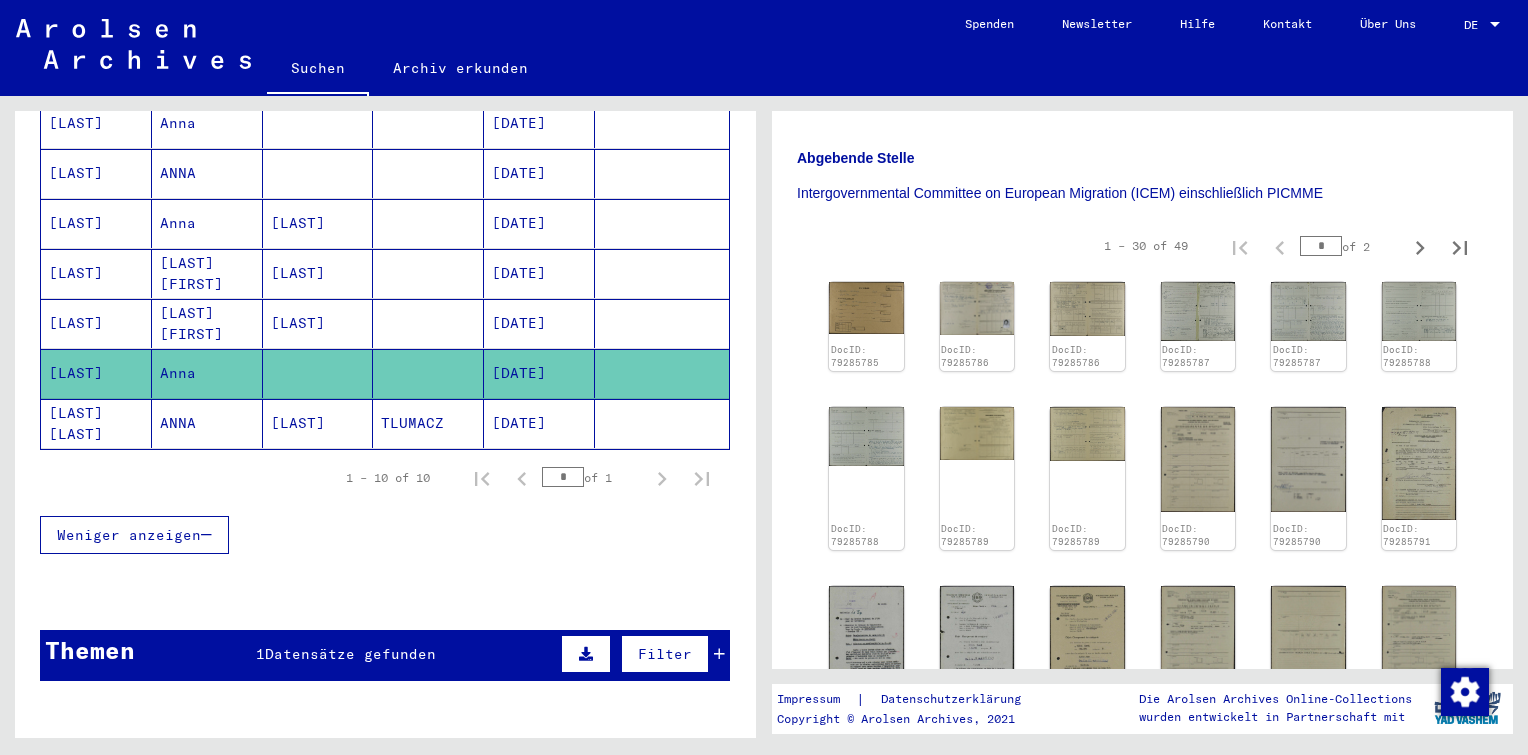 scroll, scrollTop: 500, scrollLeft: 0, axis: vertical 